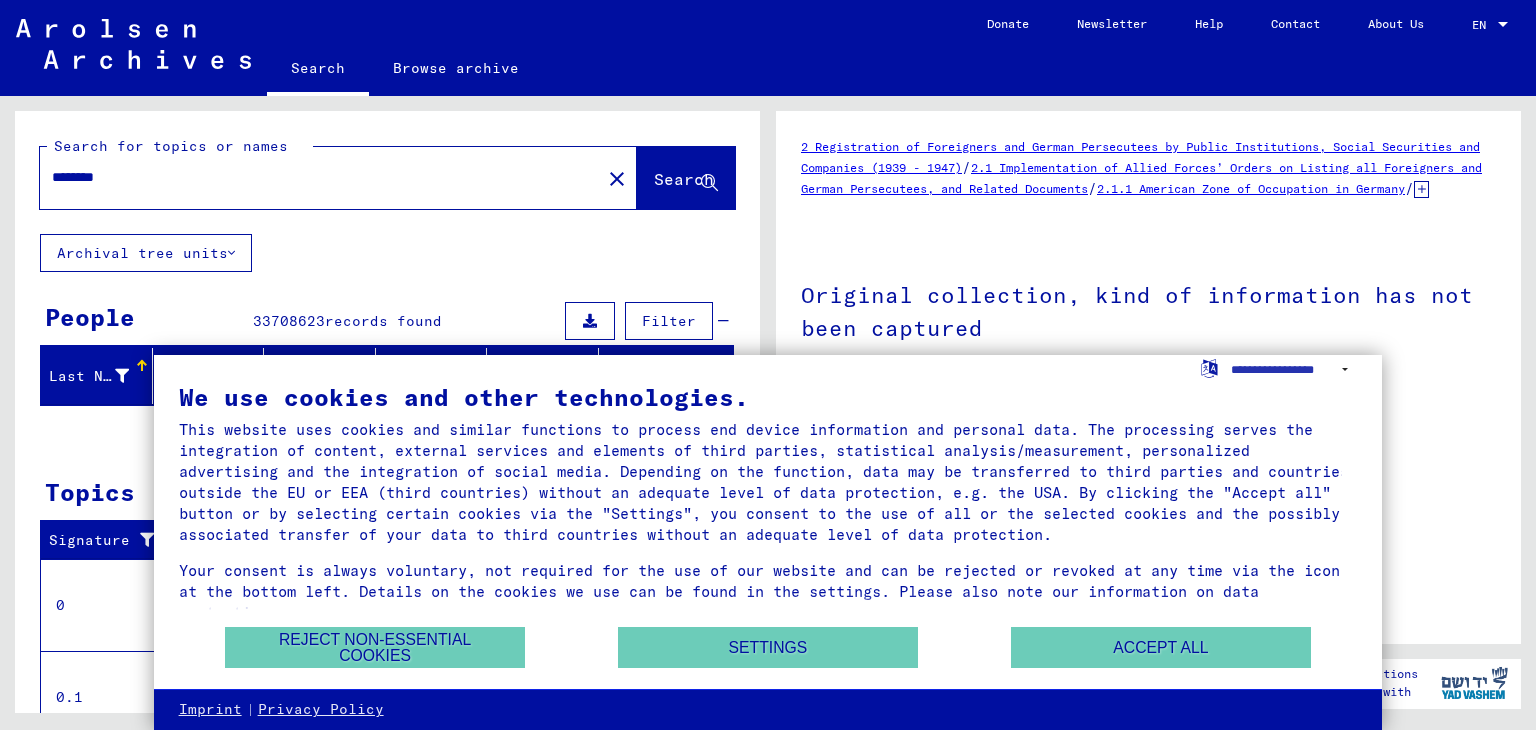 scroll, scrollTop: 0, scrollLeft: 0, axis: both 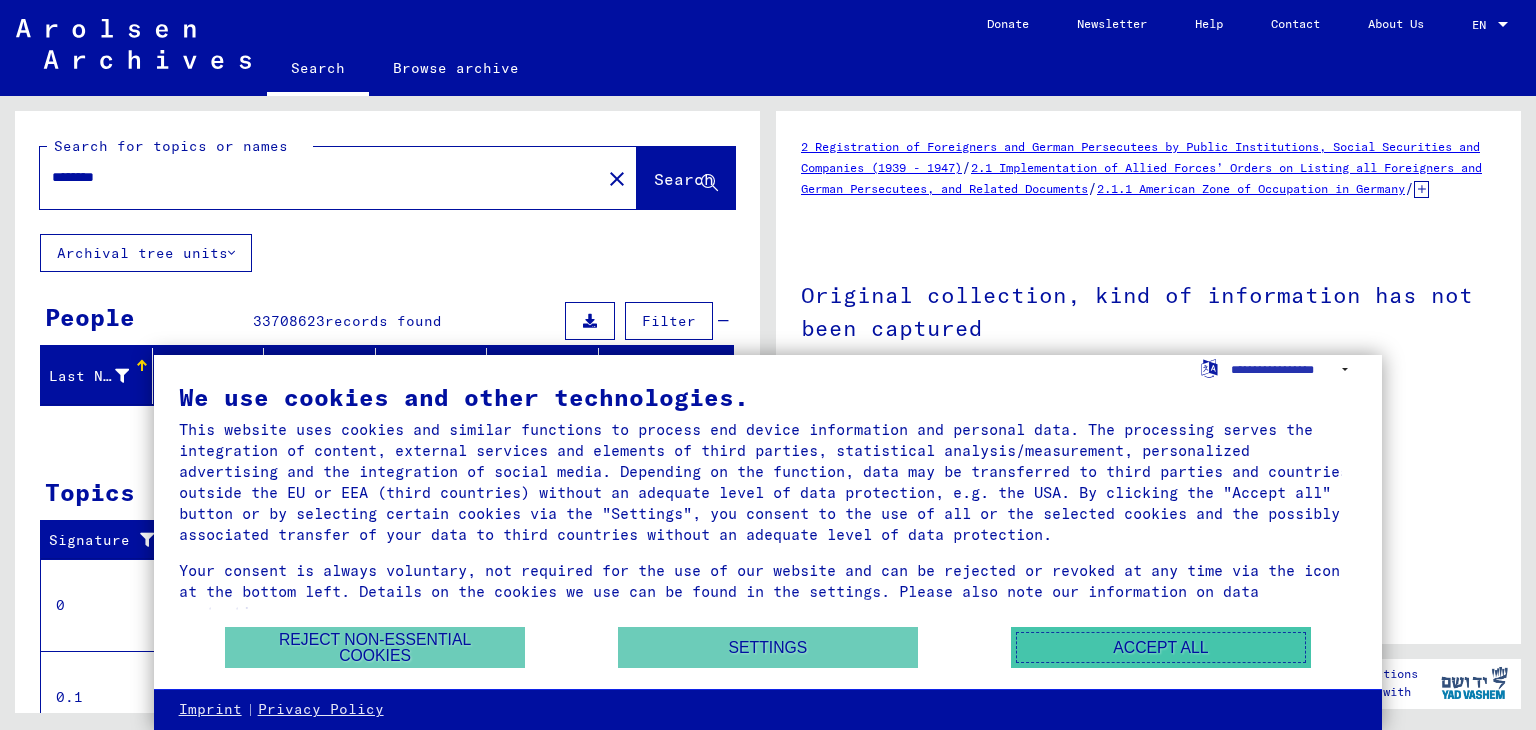 click on "Accept all" at bounding box center (1161, 647) 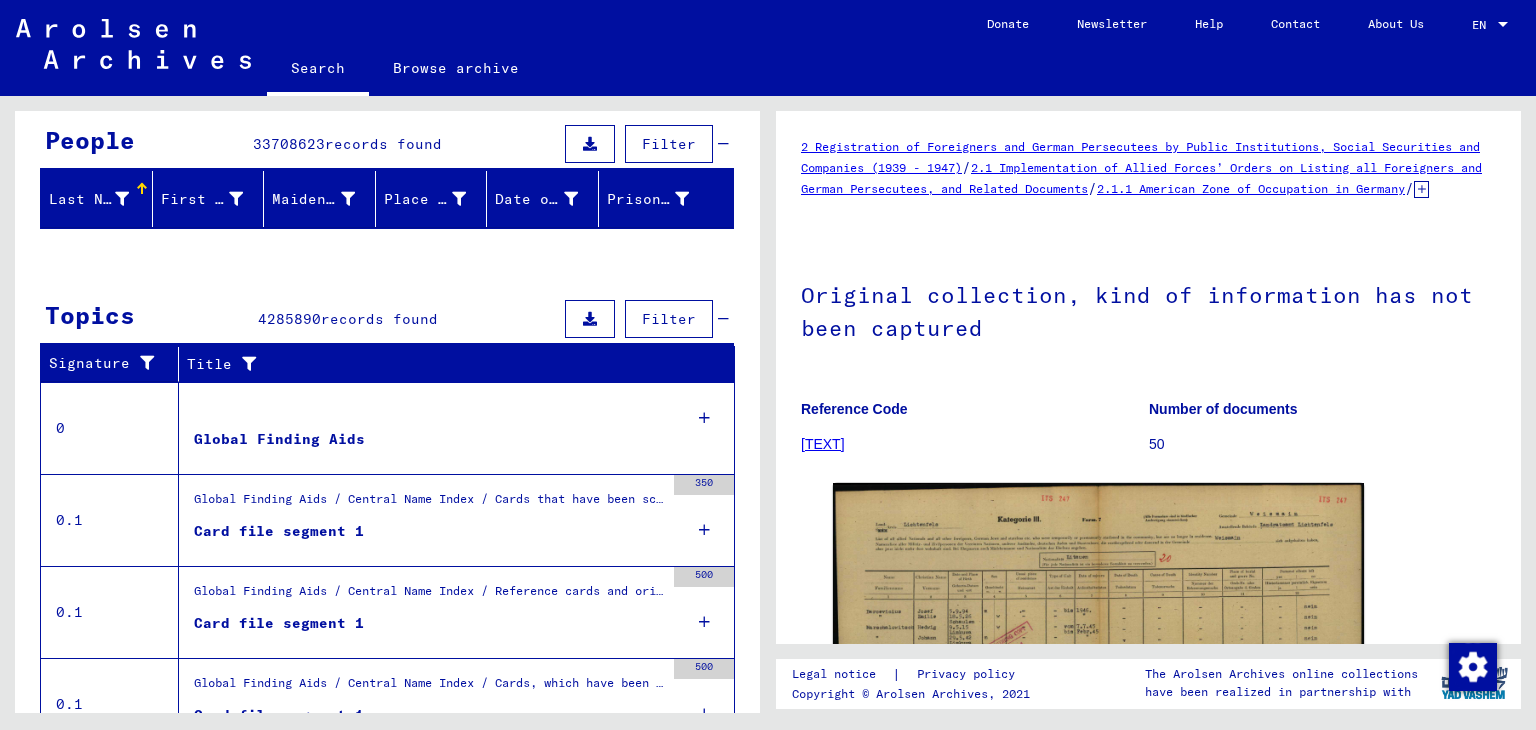 scroll, scrollTop: 0, scrollLeft: 0, axis: both 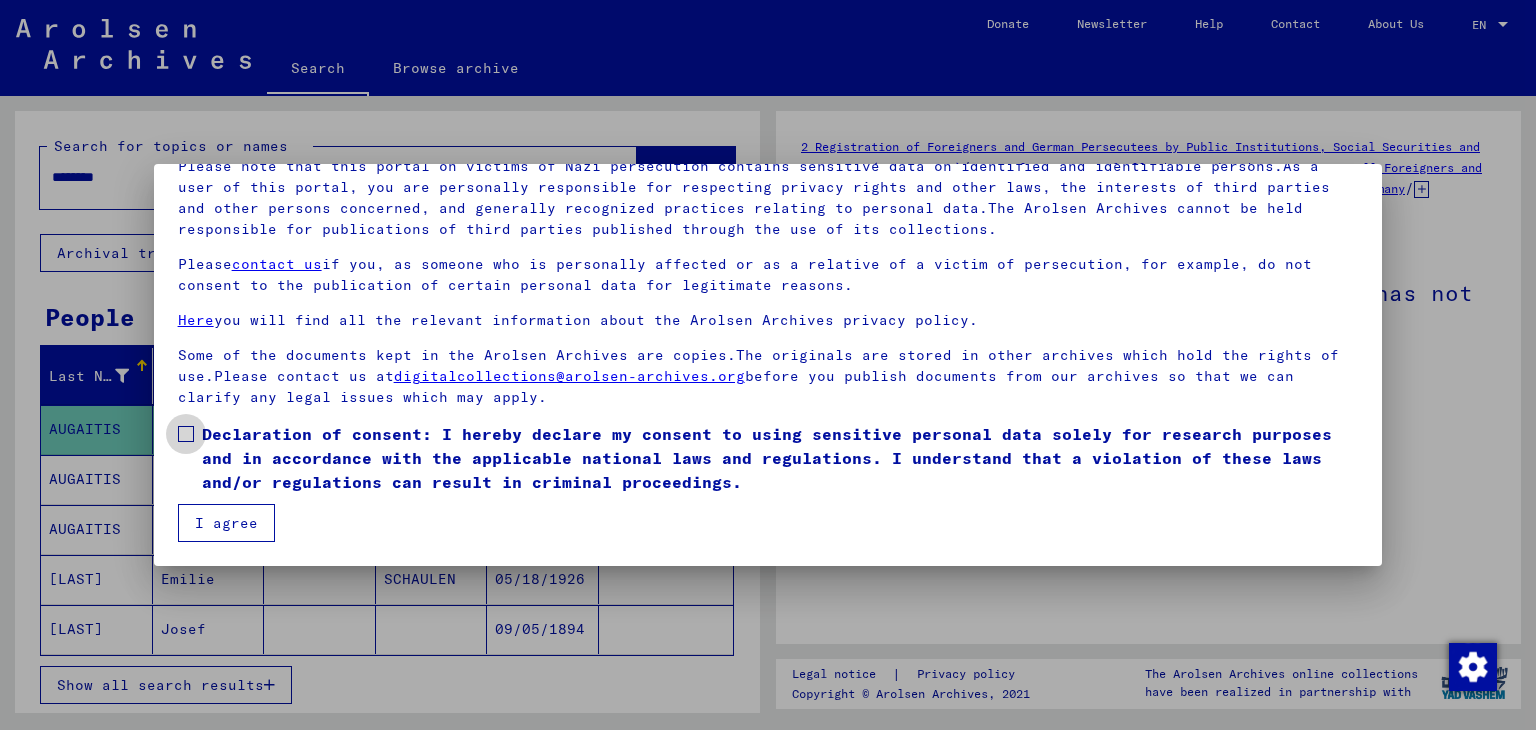 click at bounding box center (186, 434) 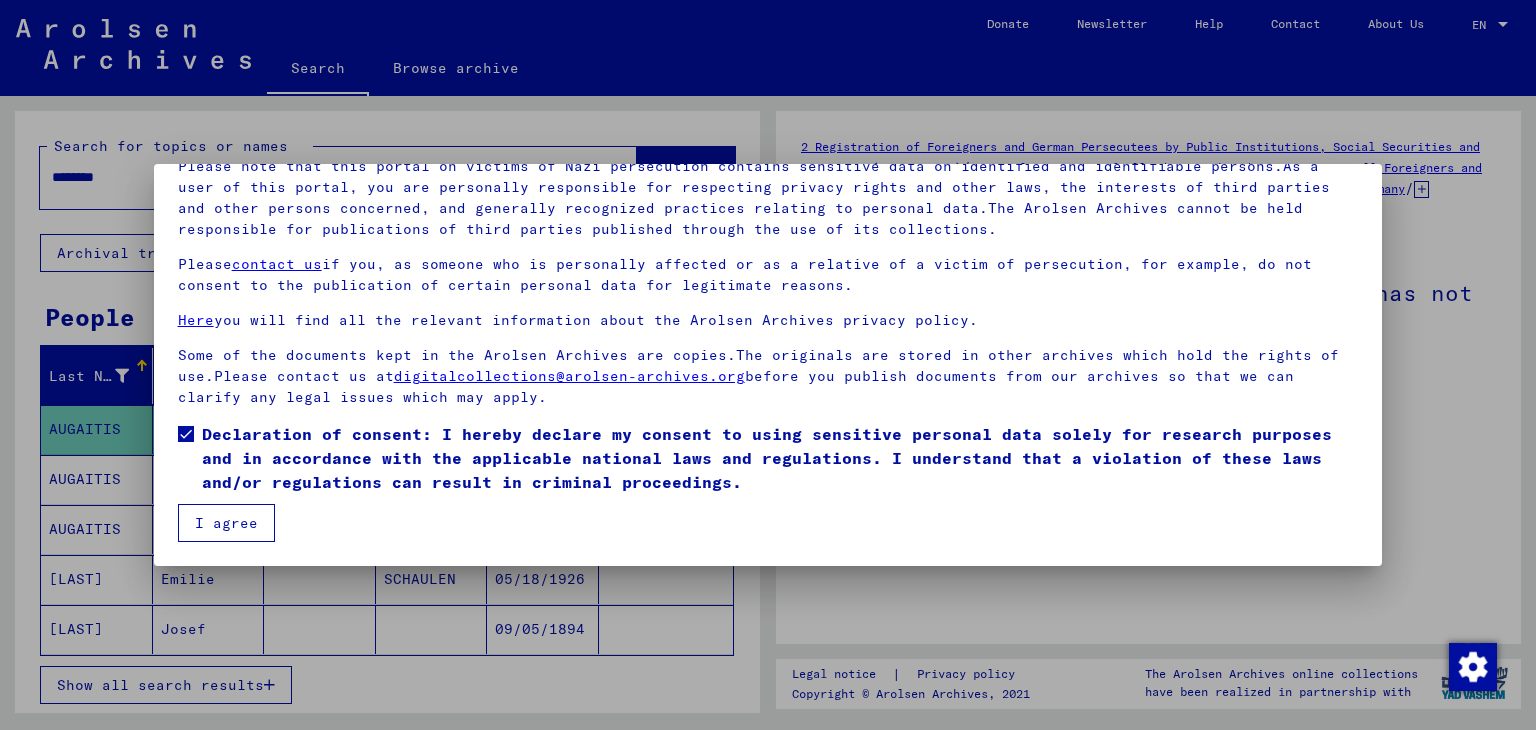 click on "I agree" at bounding box center [226, 523] 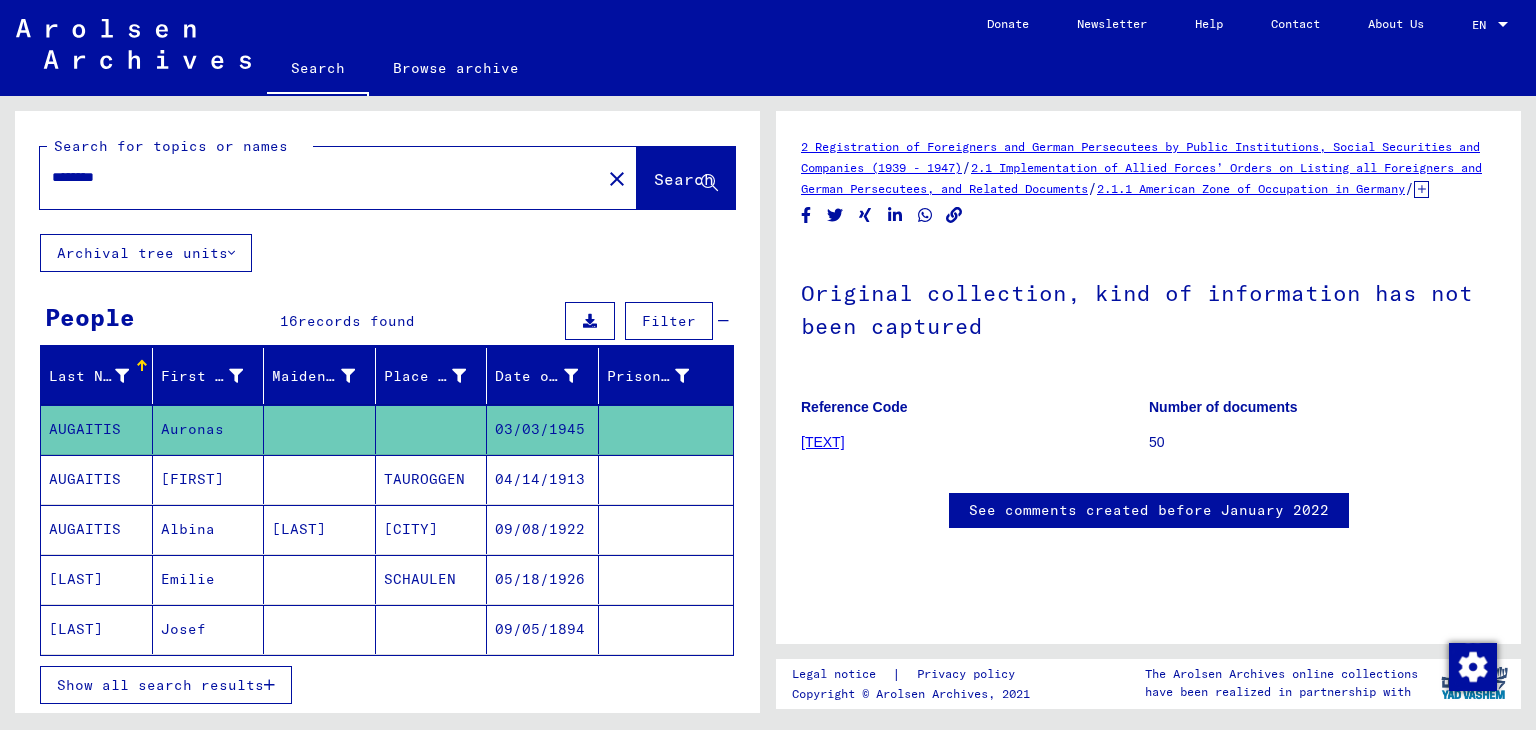 drag, startPoint x: 128, startPoint y: 170, endPoint x: 22, endPoint y: 195, distance: 108.90822 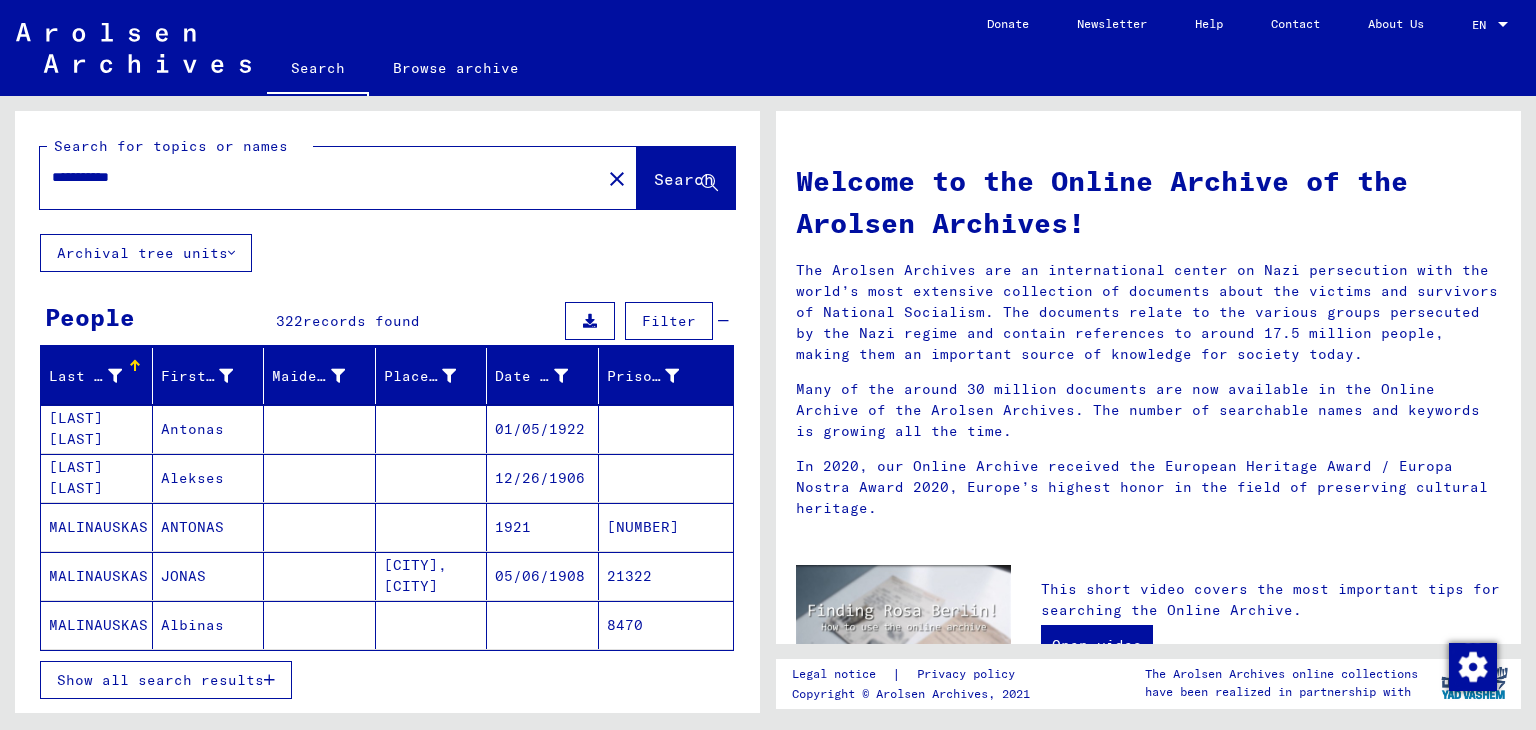 scroll, scrollTop: 100, scrollLeft: 0, axis: vertical 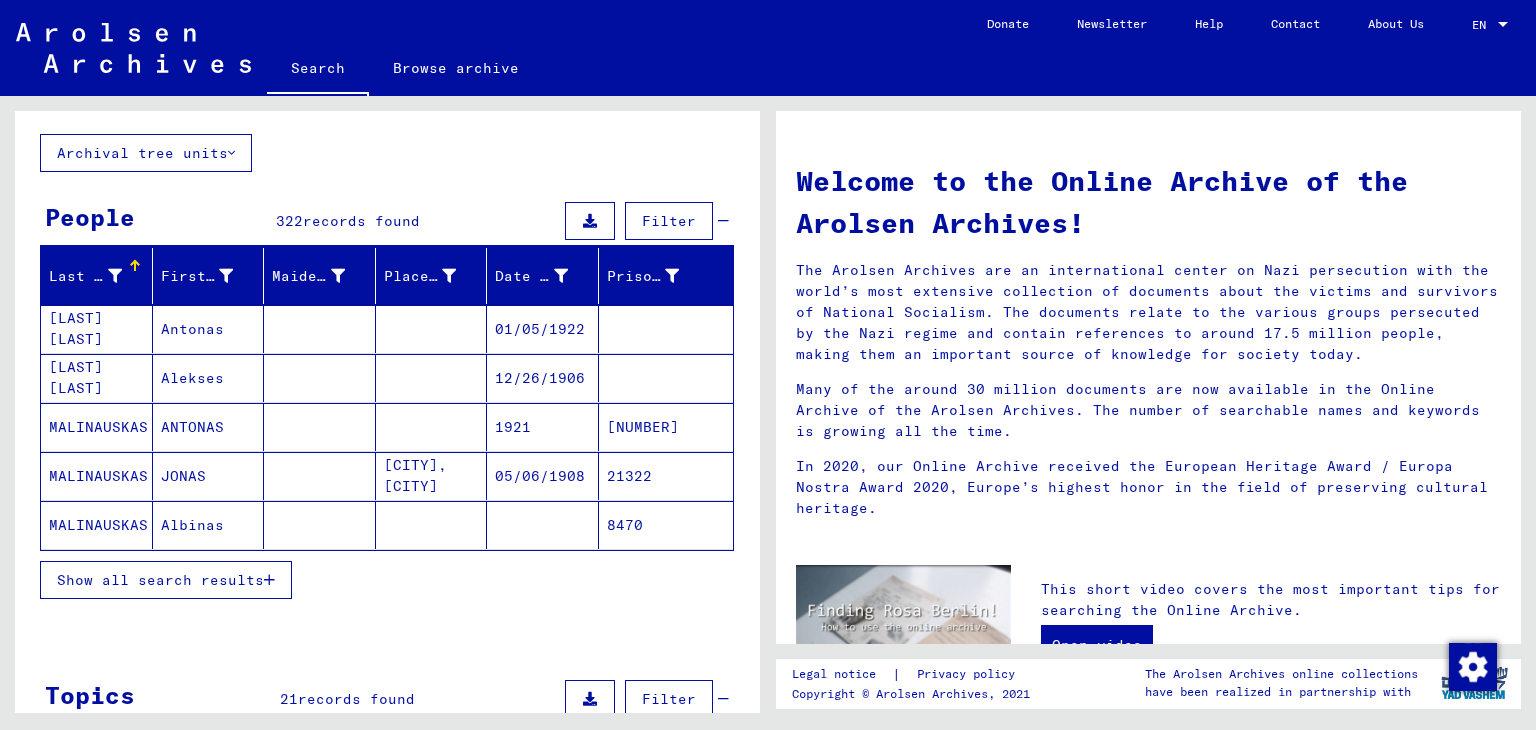 click on "Alekses" at bounding box center (209, 427) 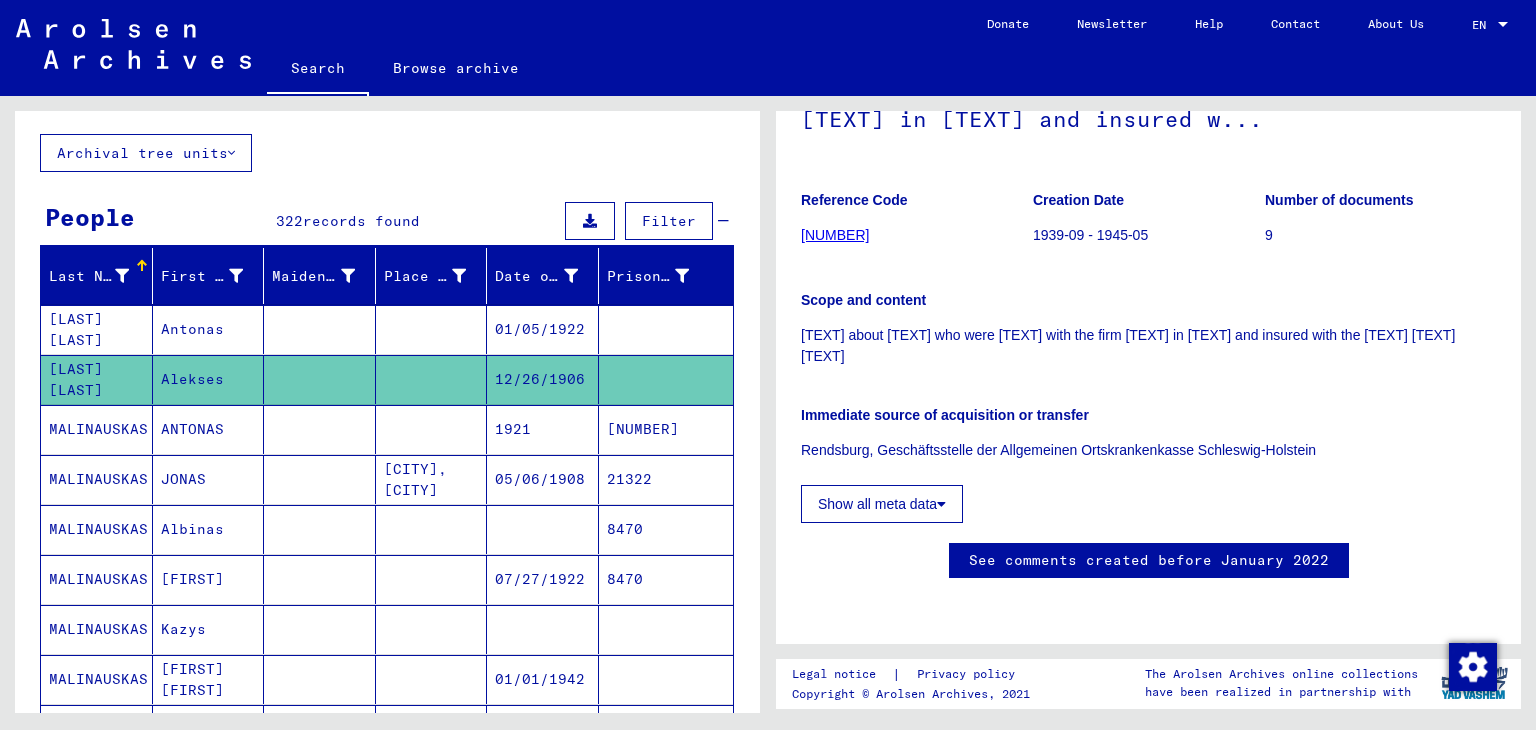 scroll, scrollTop: 400, scrollLeft: 0, axis: vertical 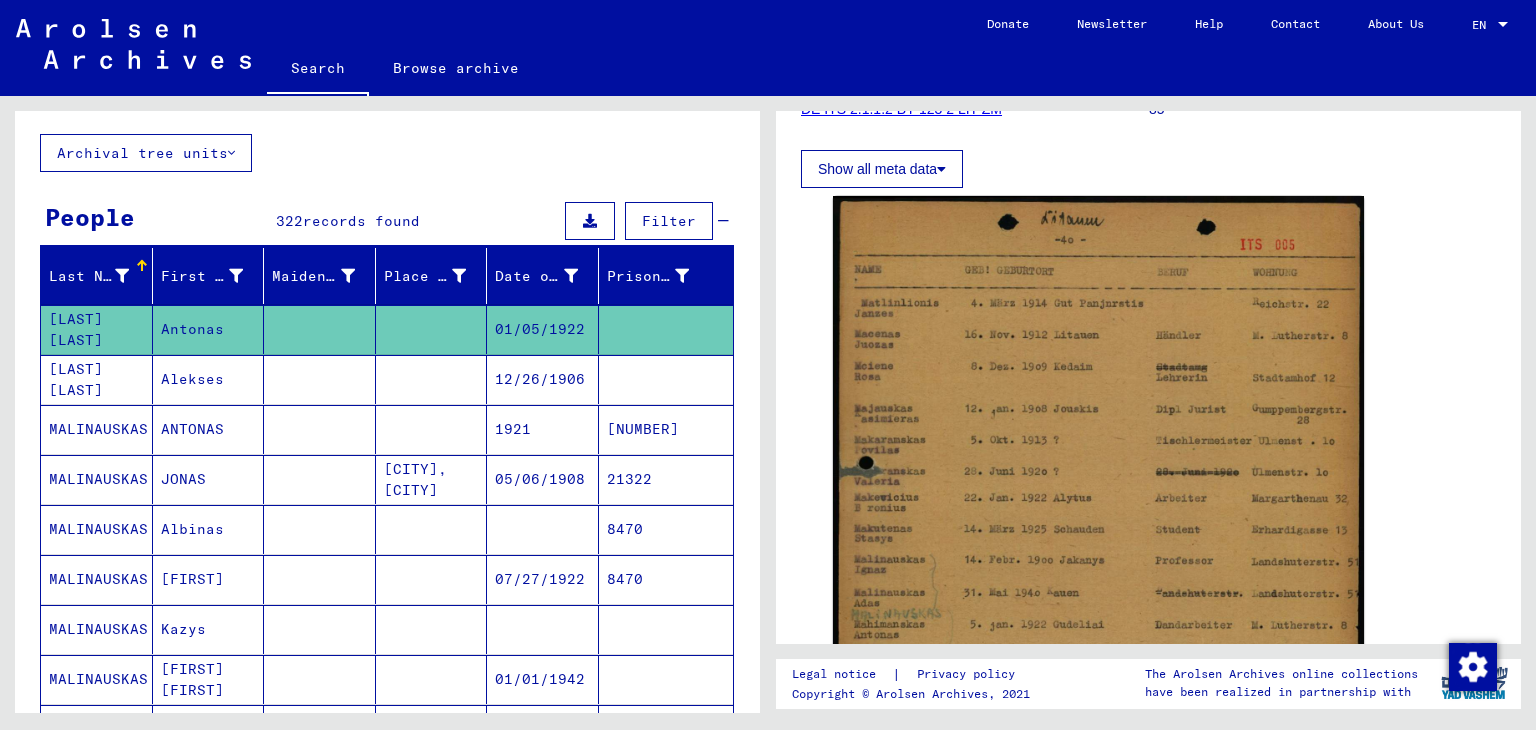 click on "JONAS" at bounding box center [209, 529] 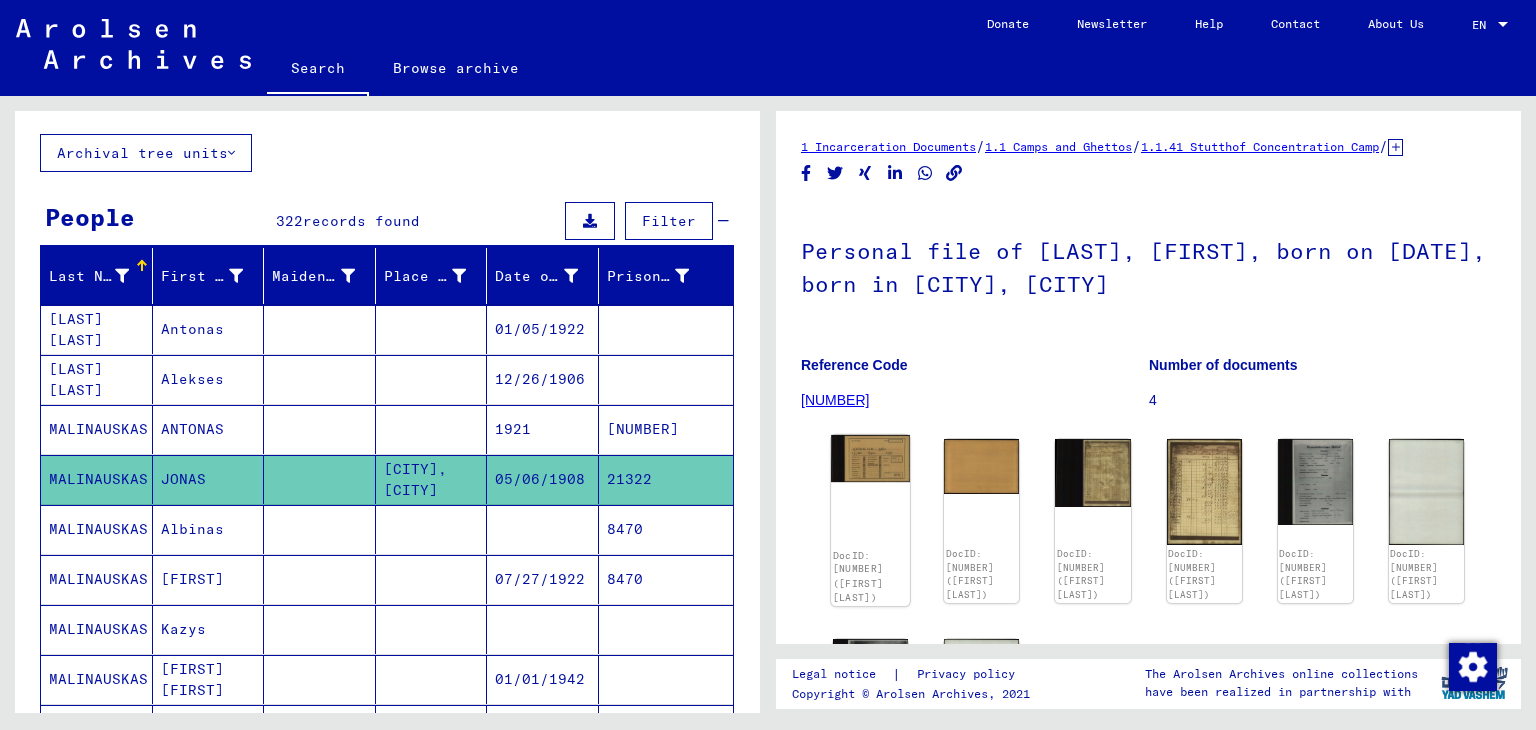 click 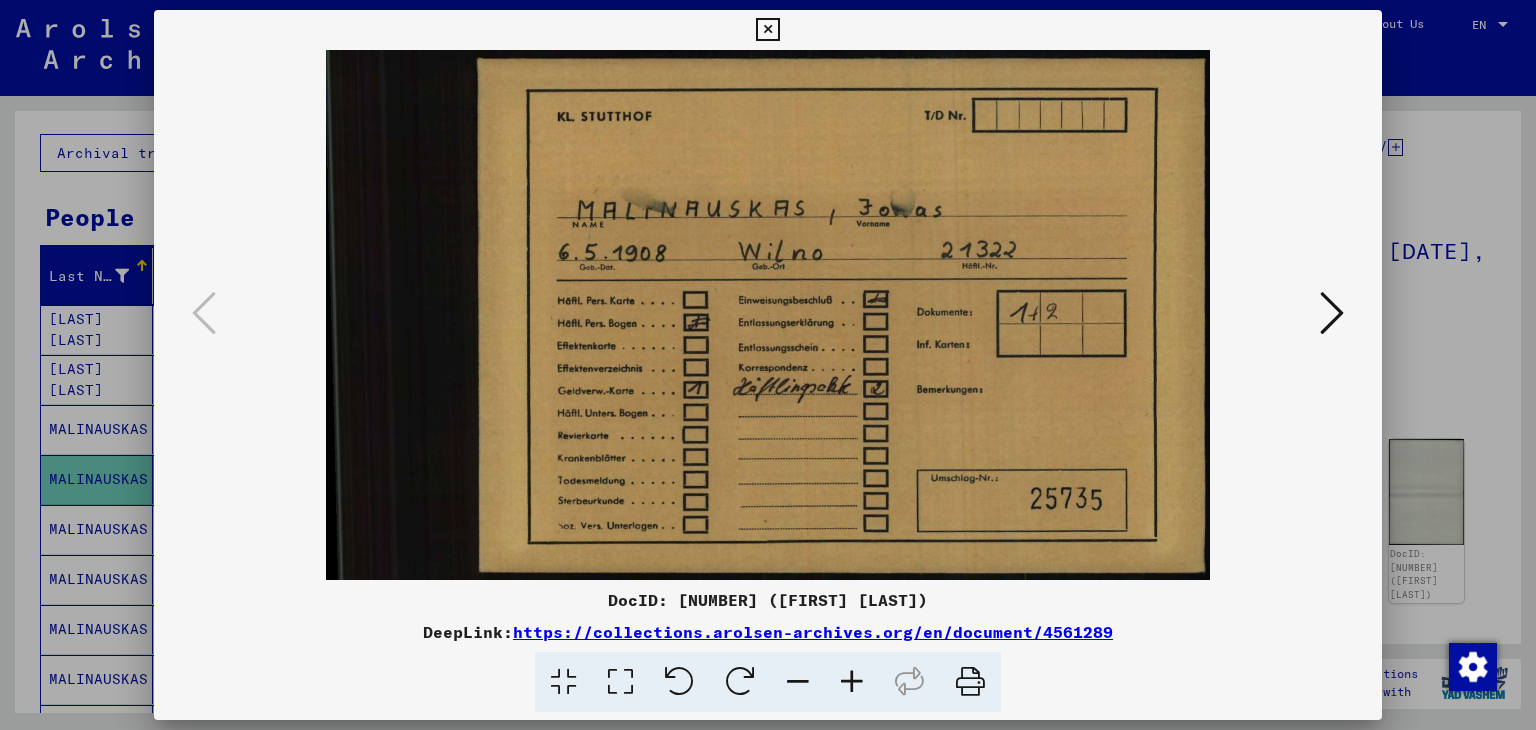 click at bounding box center [1332, 313] 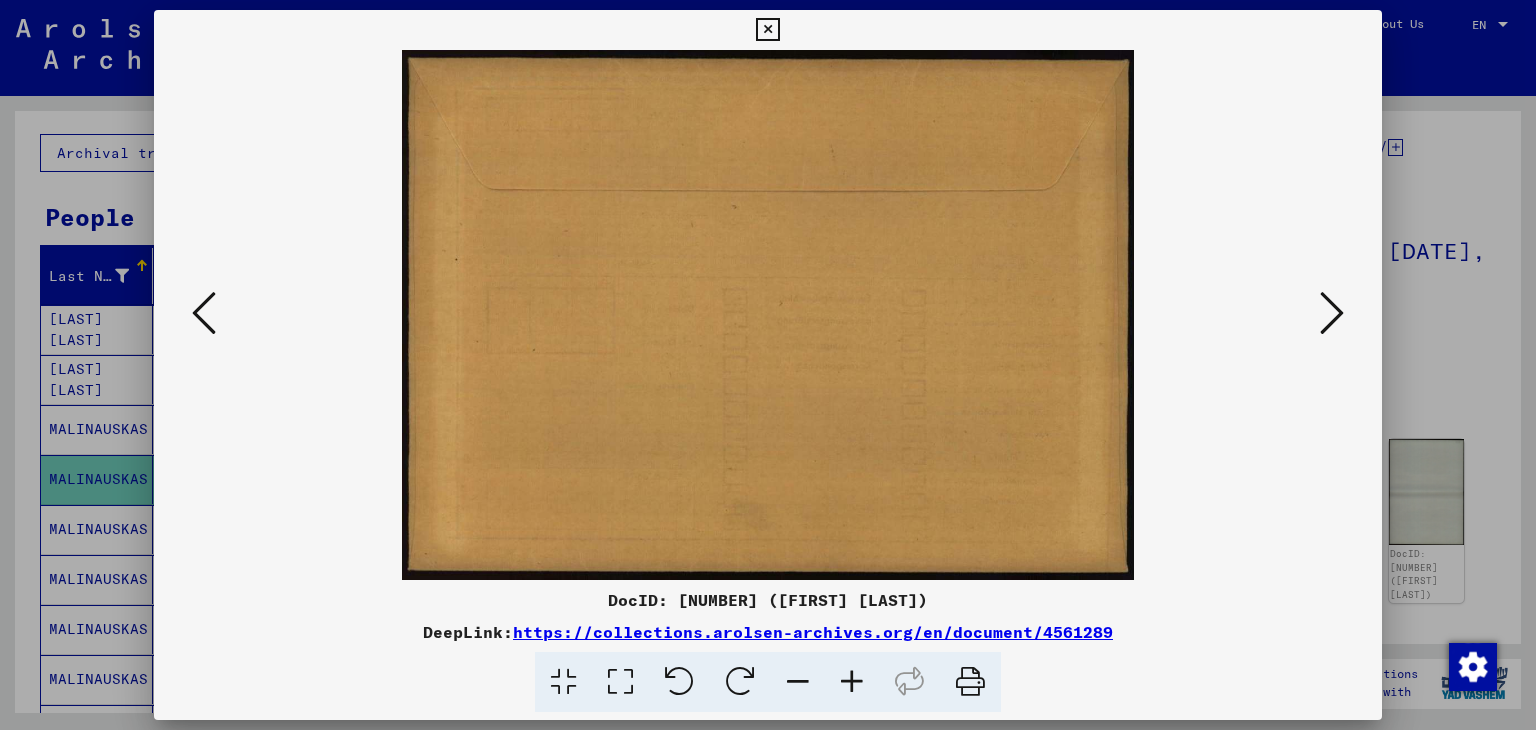 click at bounding box center (1332, 313) 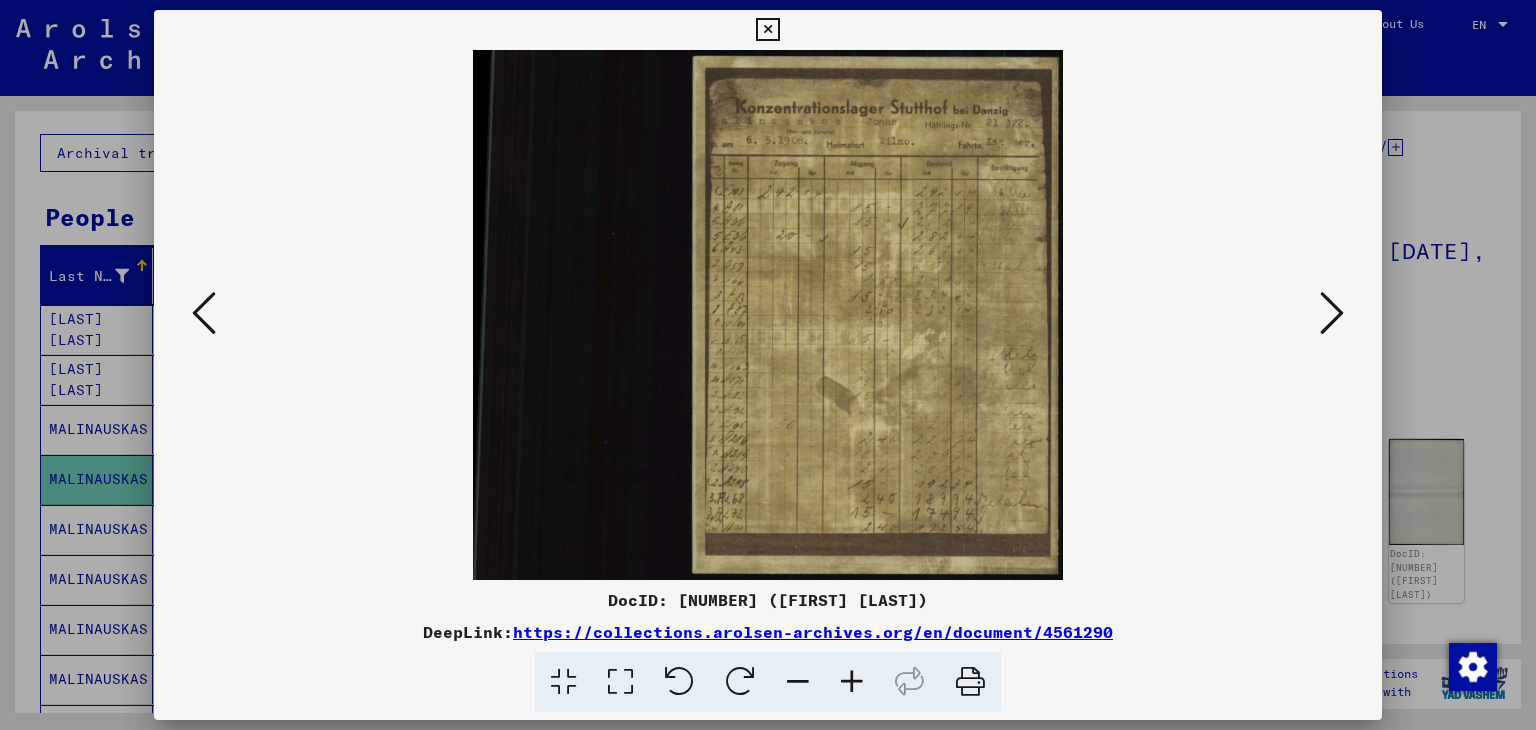click at bounding box center [1332, 313] 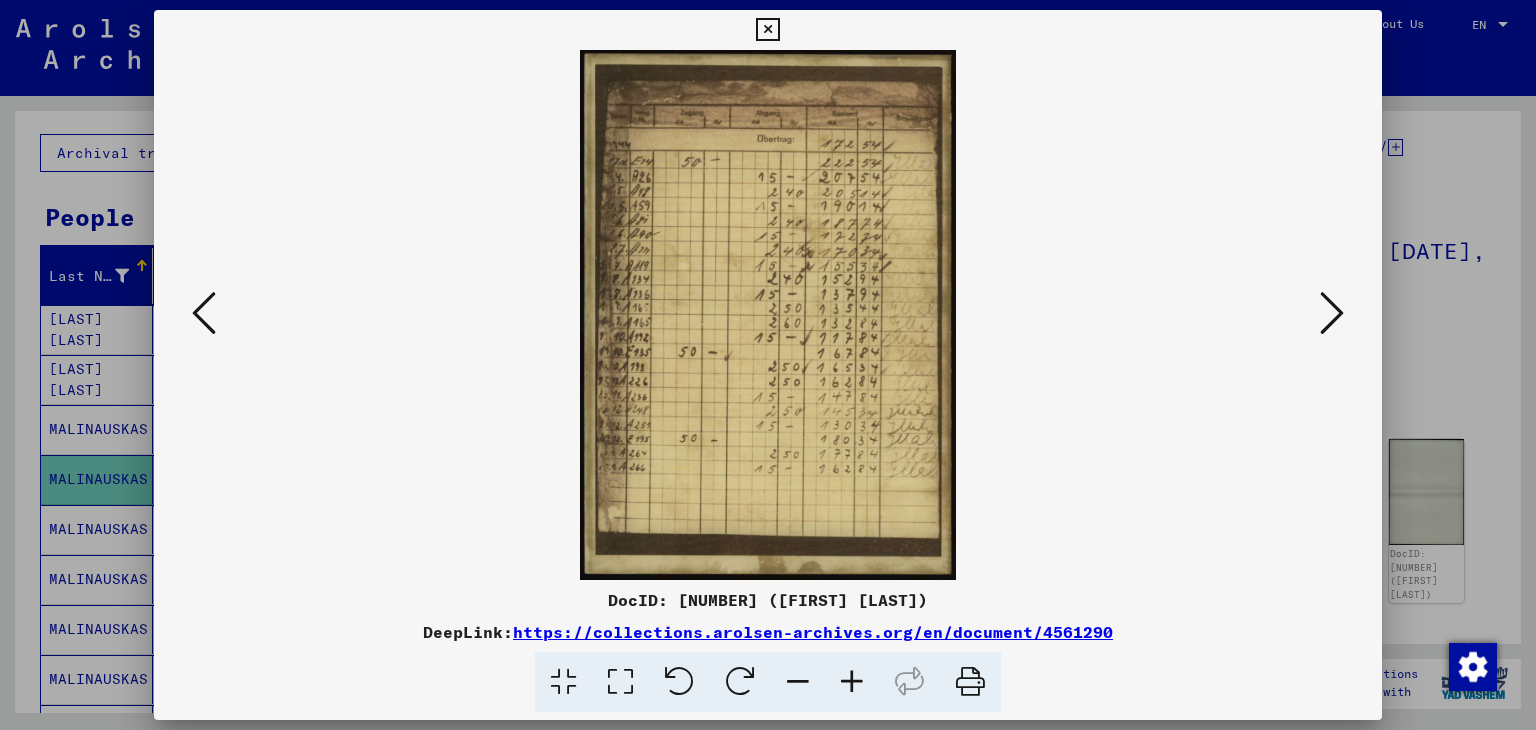 click at bounding box center (1332, 313) 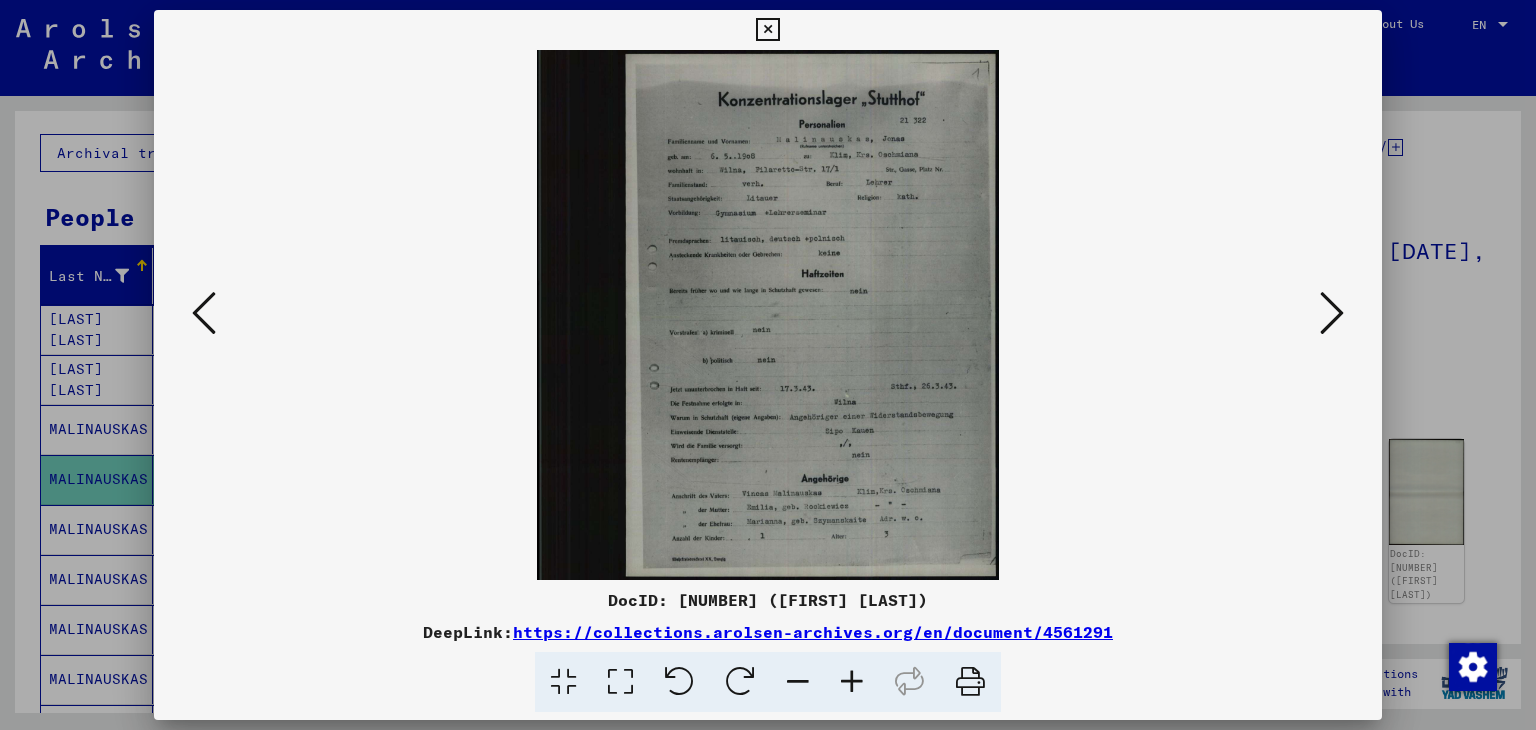 click at bounding box center [1332, 313] 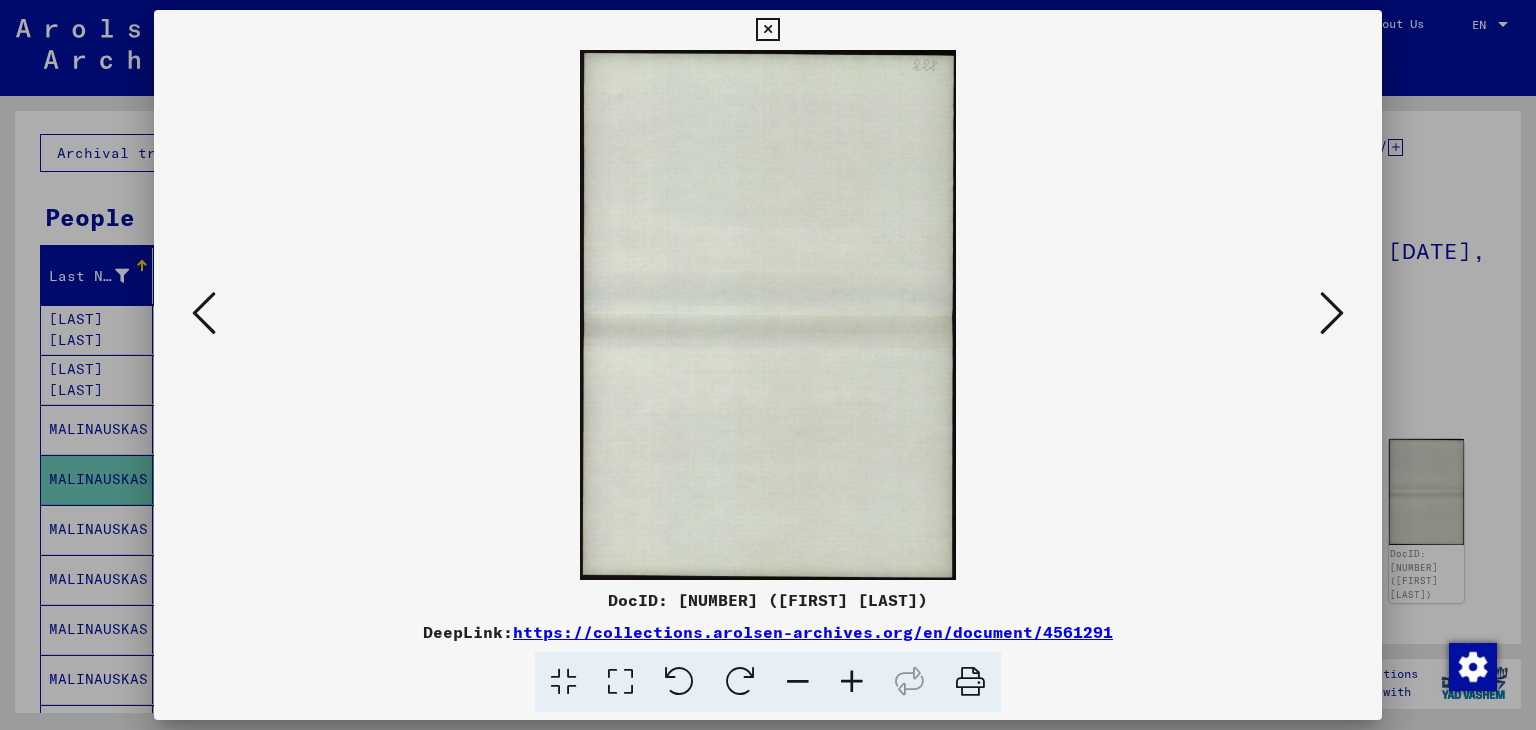 click at bounding box center [1332, 313] 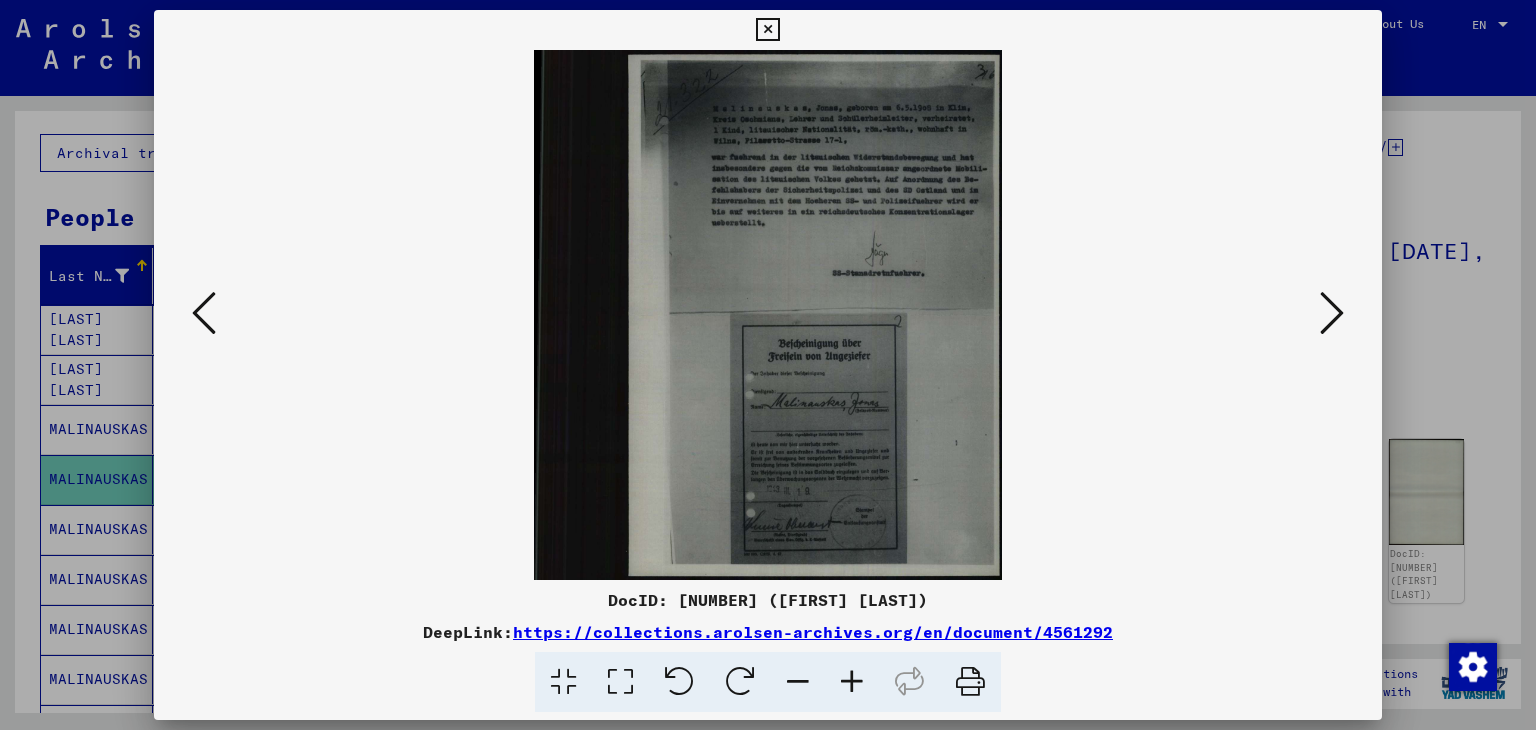 click at bounding box center [1332, 313] 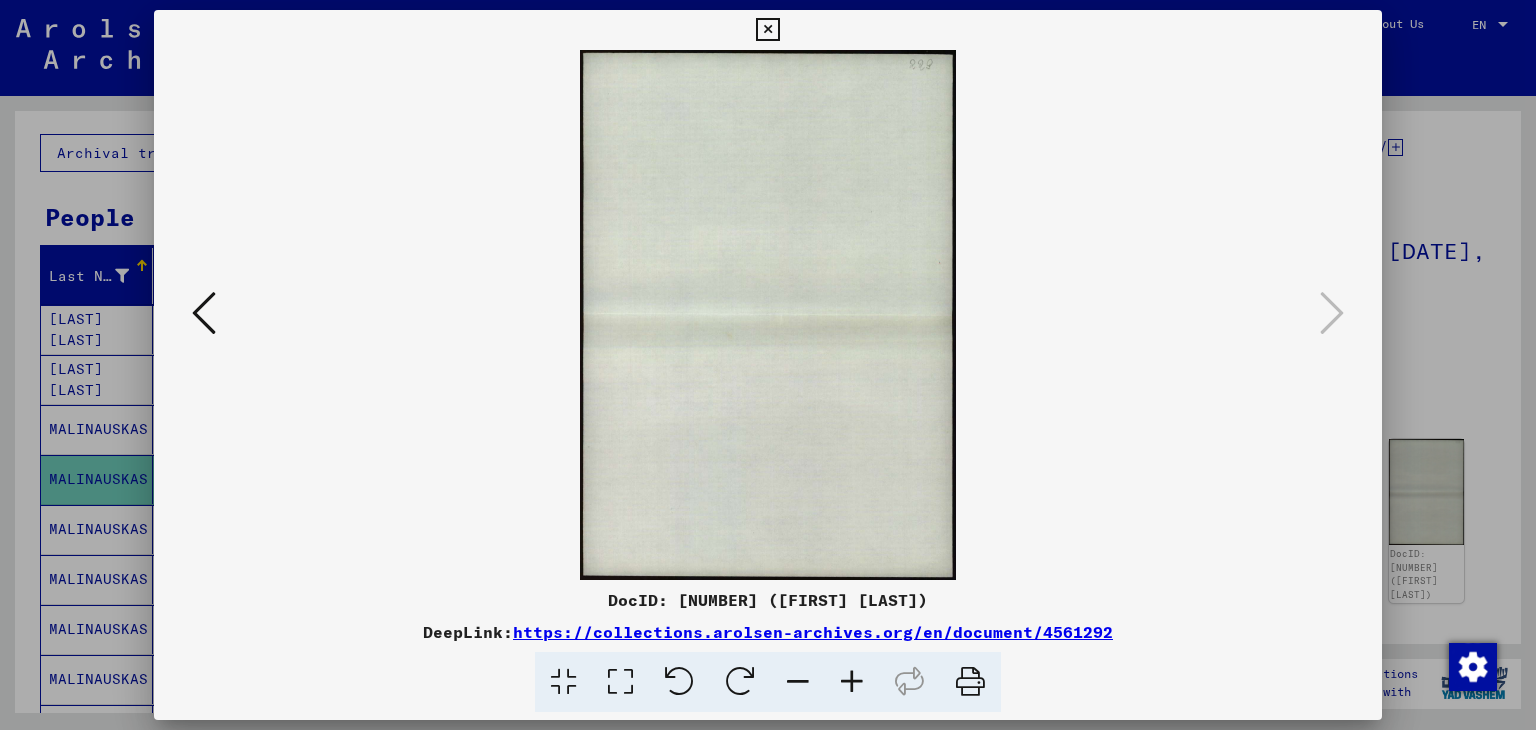 click at bounding box center [204, 313] 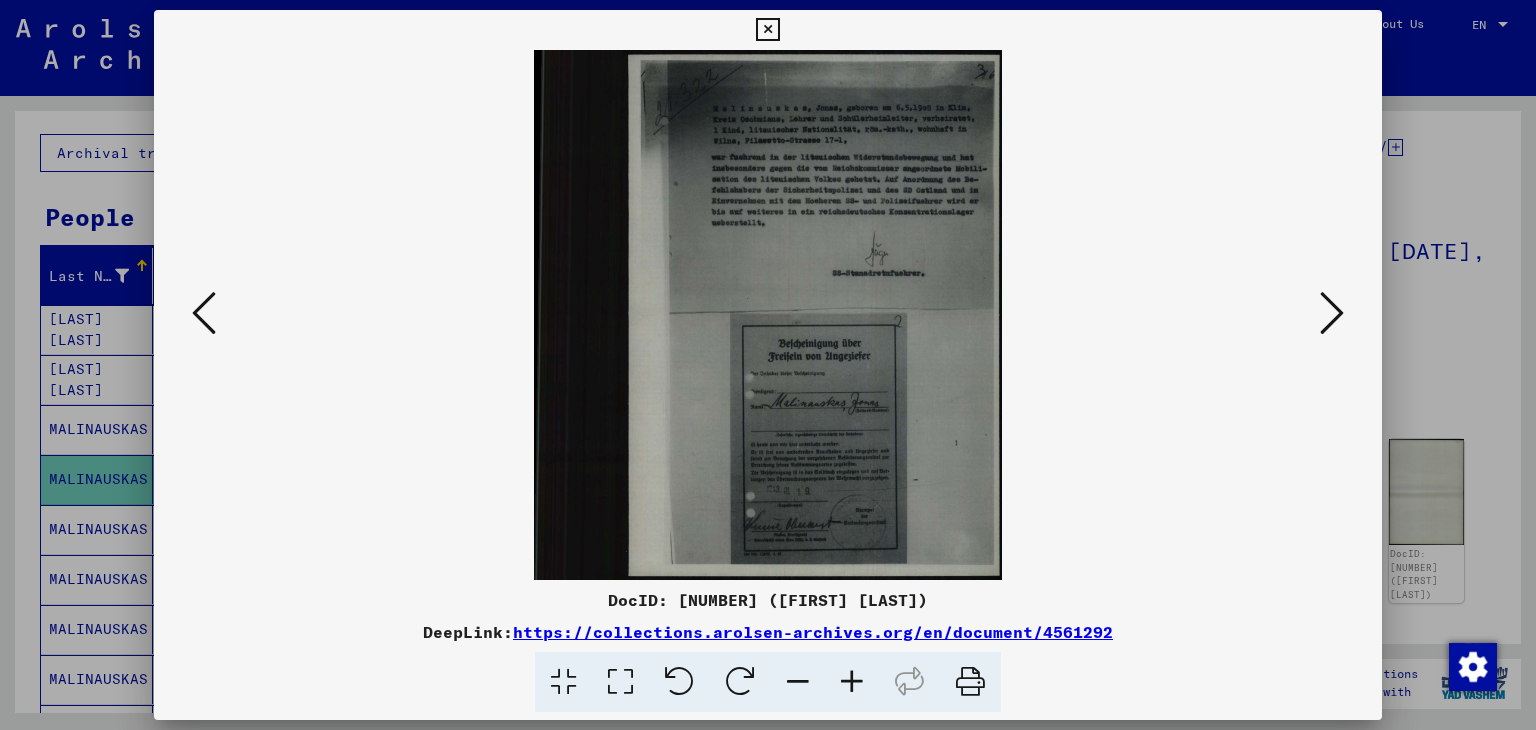 click at bounding box center (852, 682) 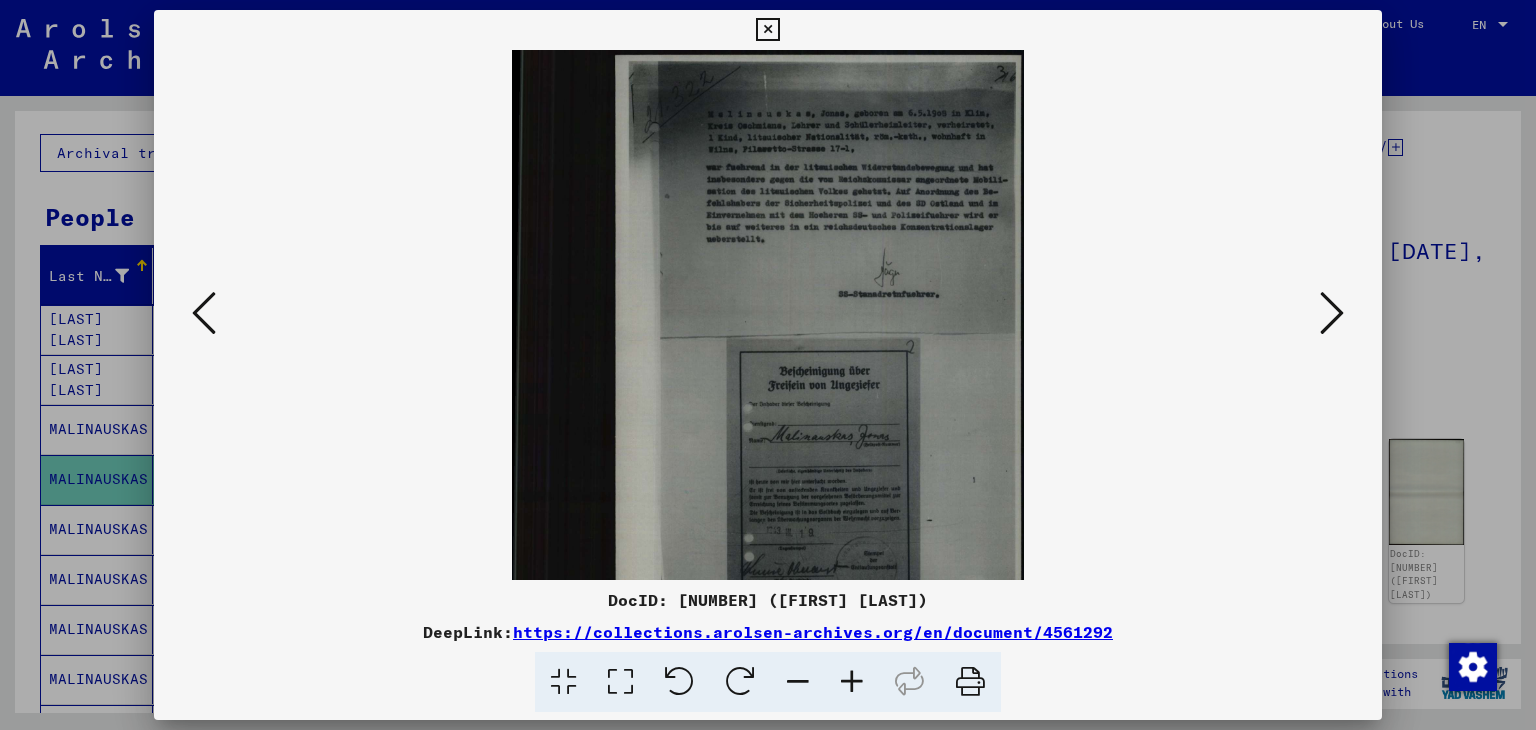 click at bounding box center (852, 682) 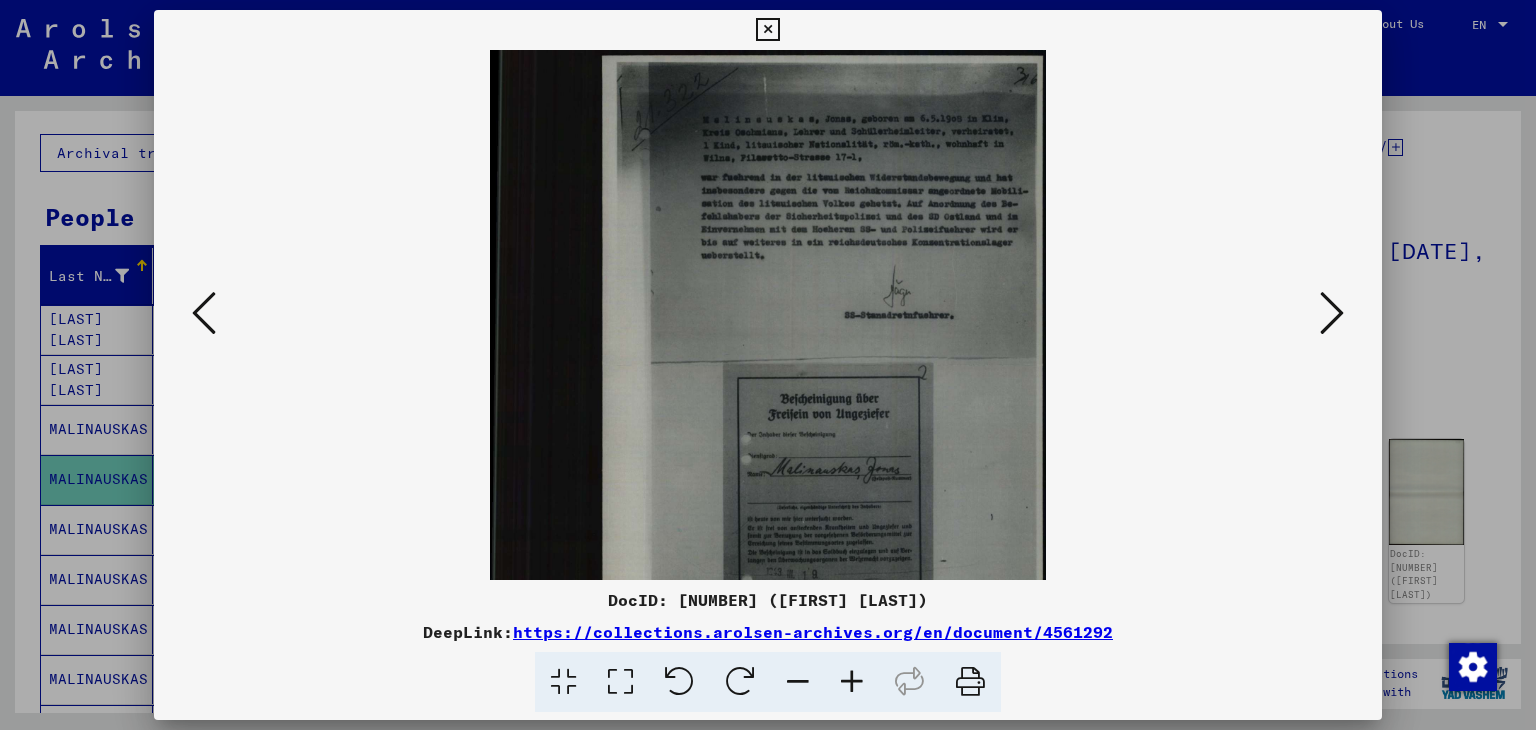click at bounding box center [852, 682] 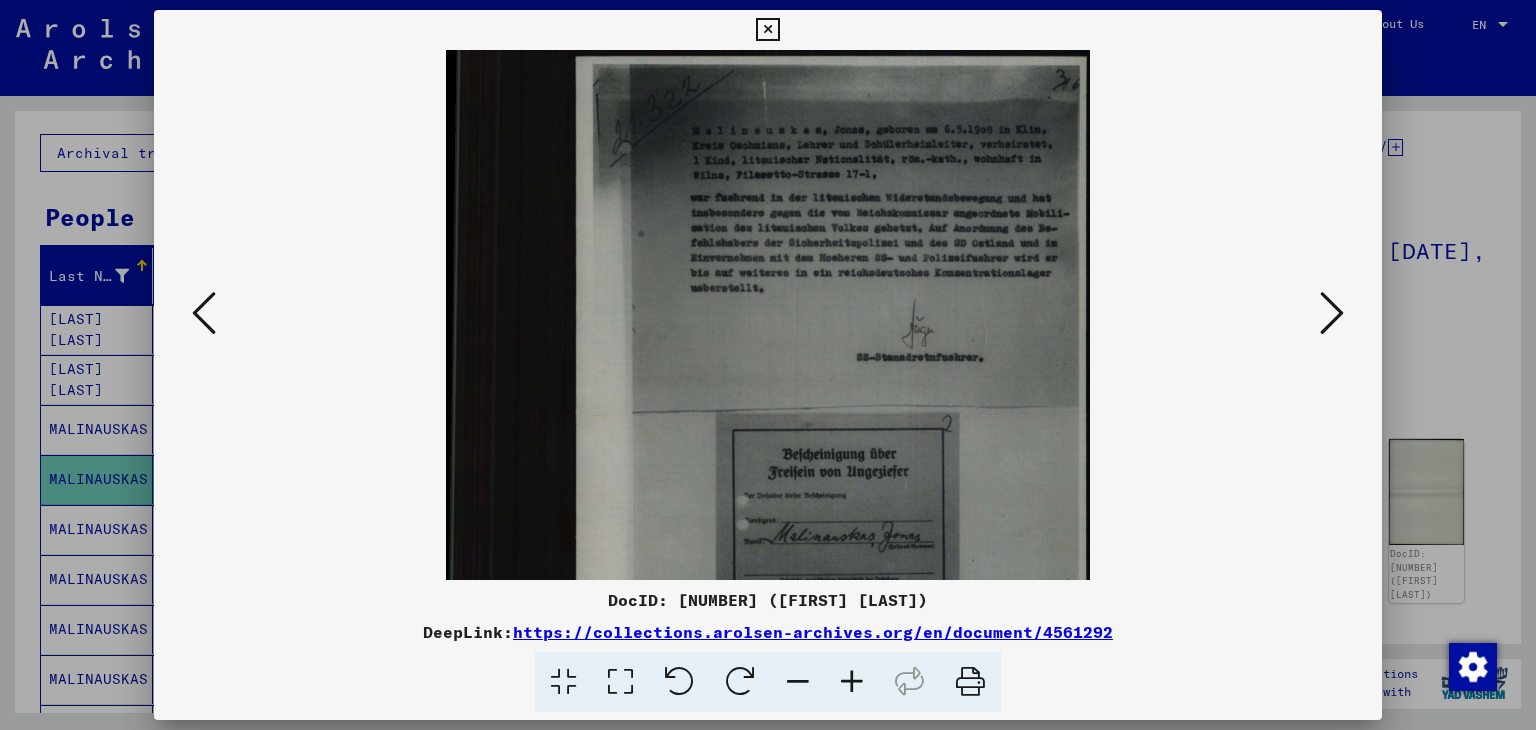 drag, startPoint x: 842, startPoint y: 682, endPoint x: 840, endPoint y: 656, distance: 26.076809 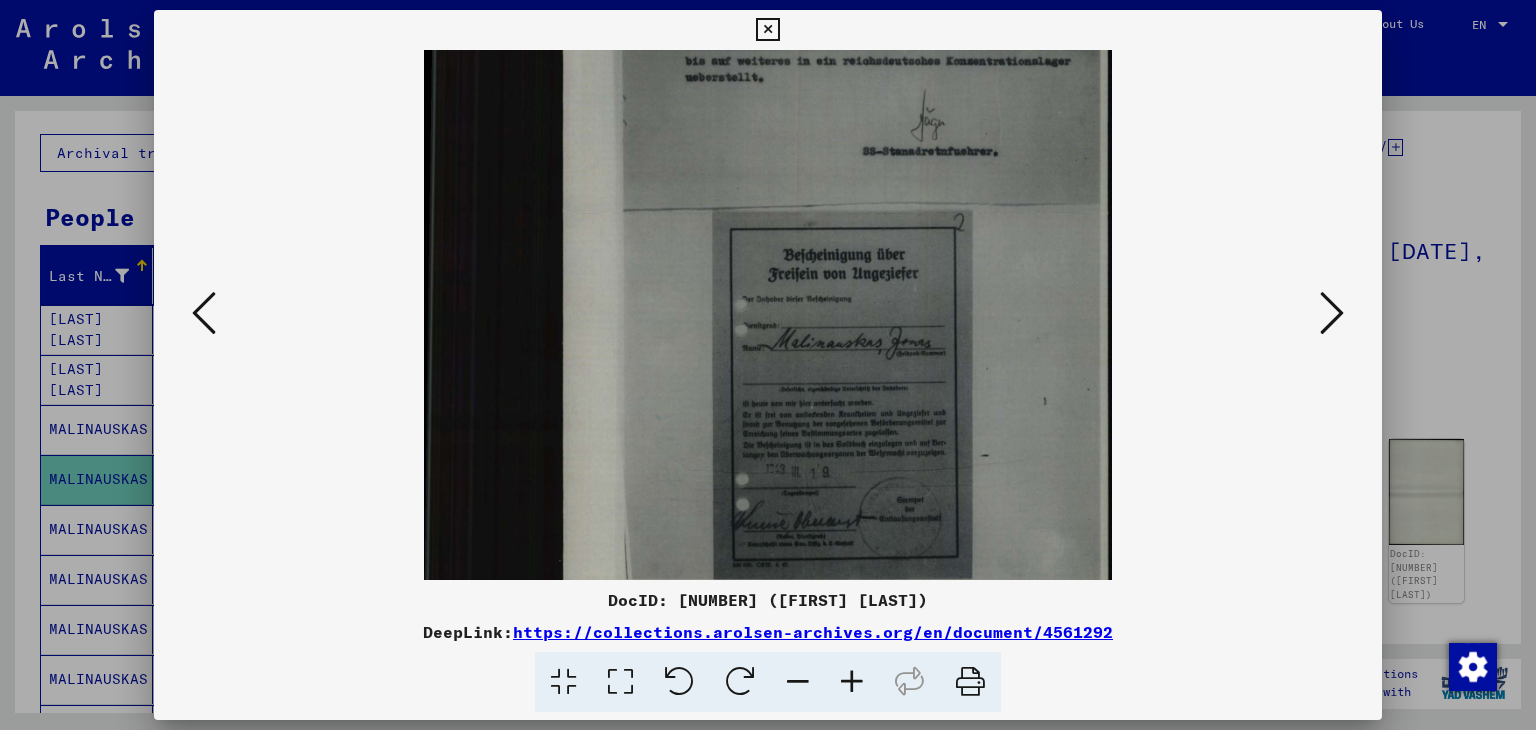 scroll, scrollTop: 249, scrollLeft: 0, axis: vertical 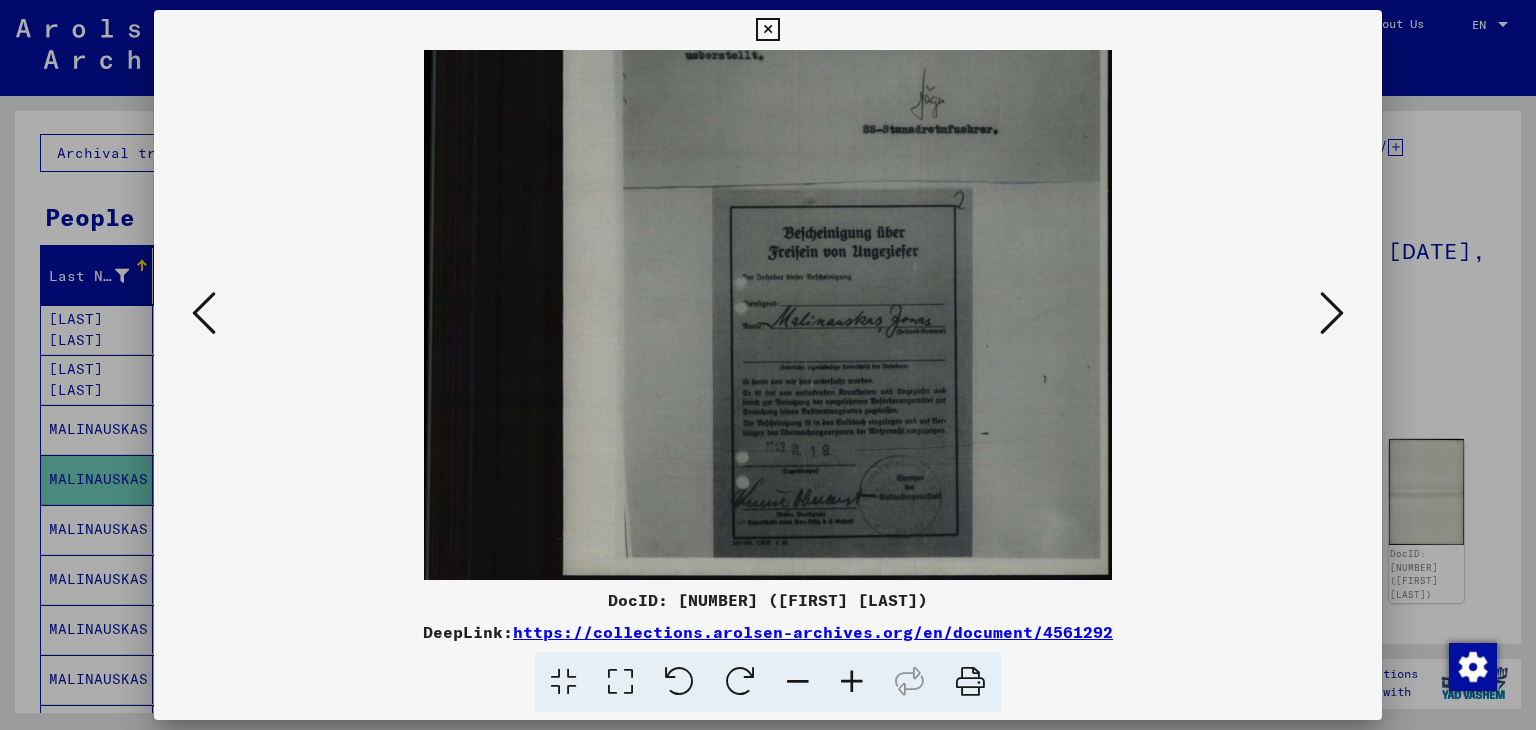 drag, startPoint x: 928, startPoint y: 437, endPoint x: 845, endPoint y: 181, distance: 269.11893 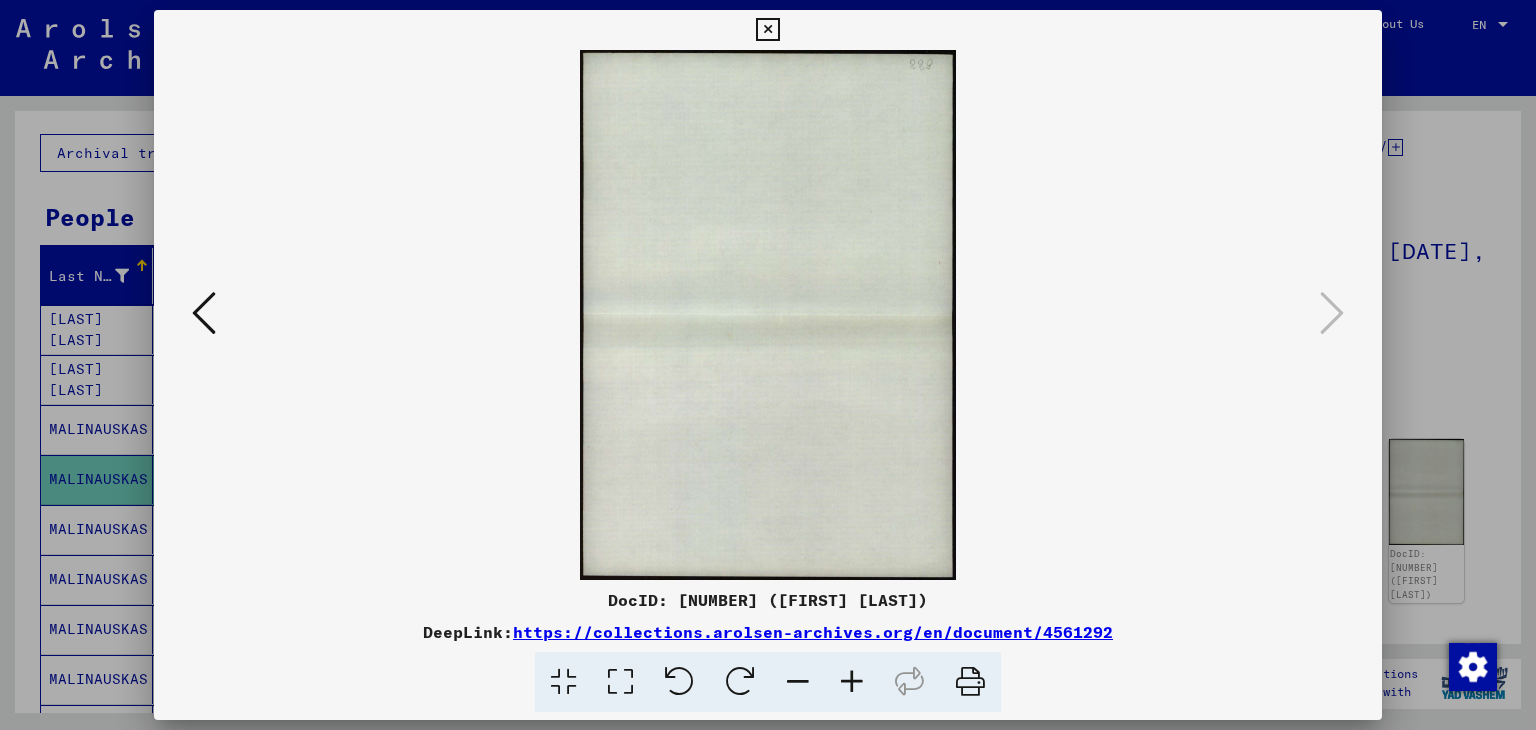 click at bounding box center [767, 30] 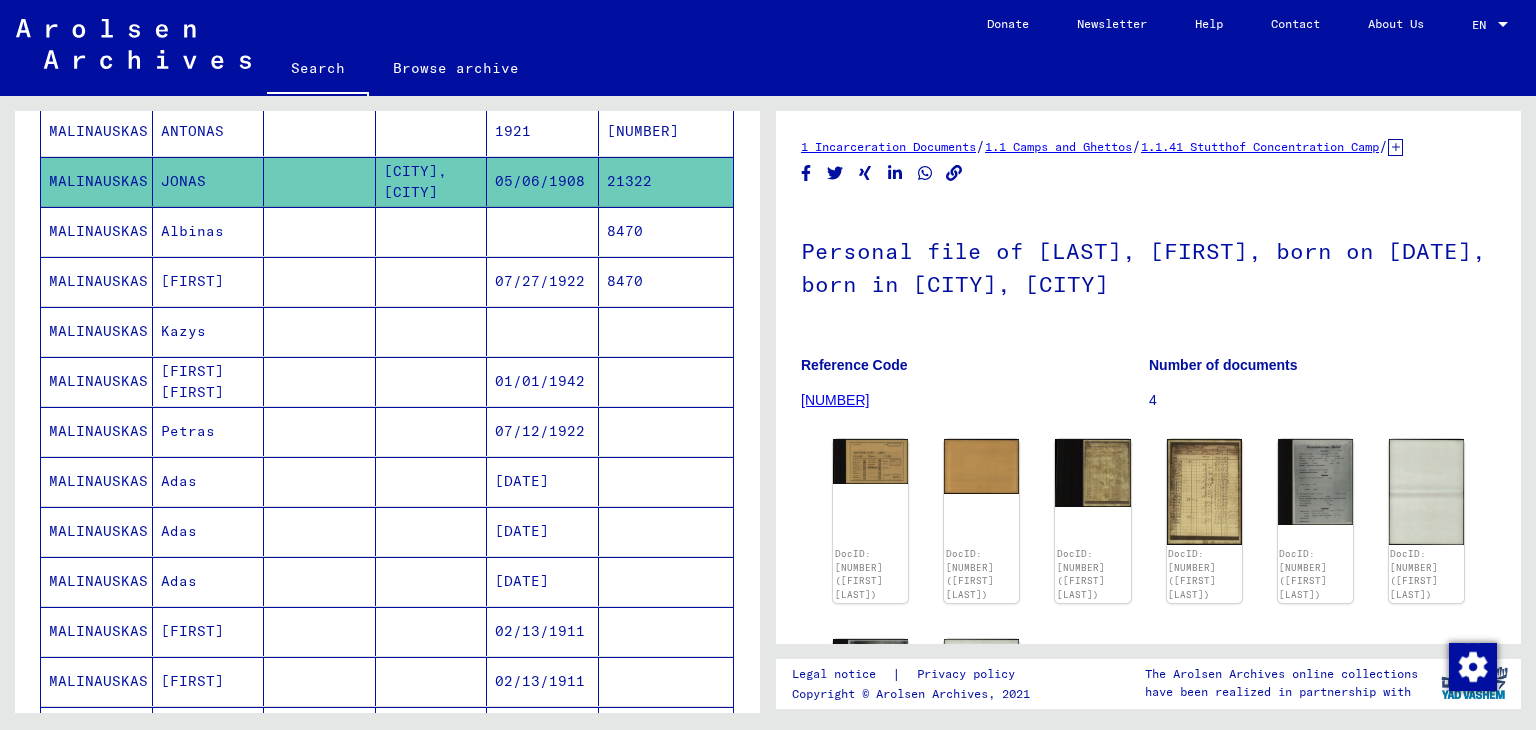 scroll, scrollTop: 400, scrollLeft: 0, axis: vertical 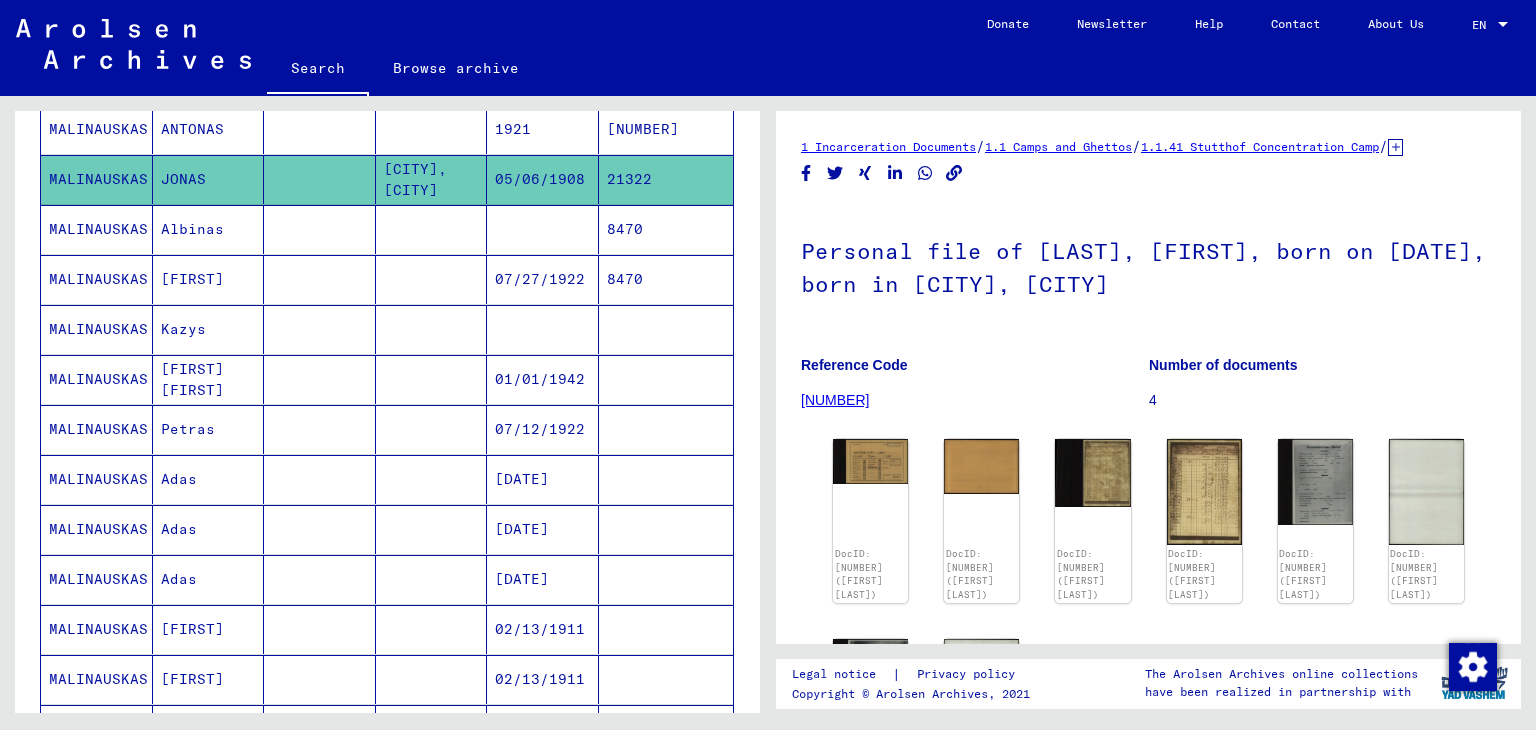 click on "Albinas" at bounding box center [209, 279] 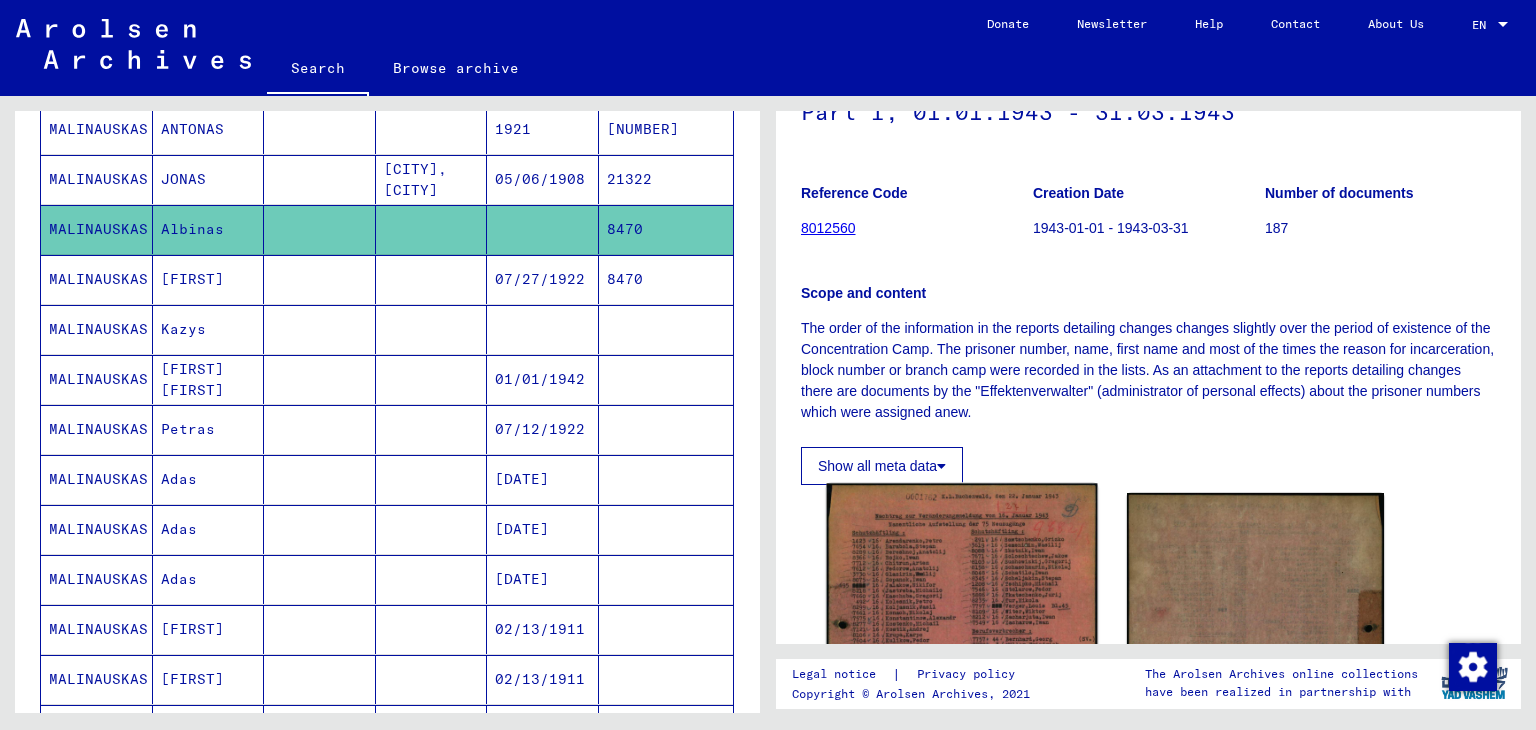 scroll, scrollTop: 300, scrollLeft: 0, axis: vertical 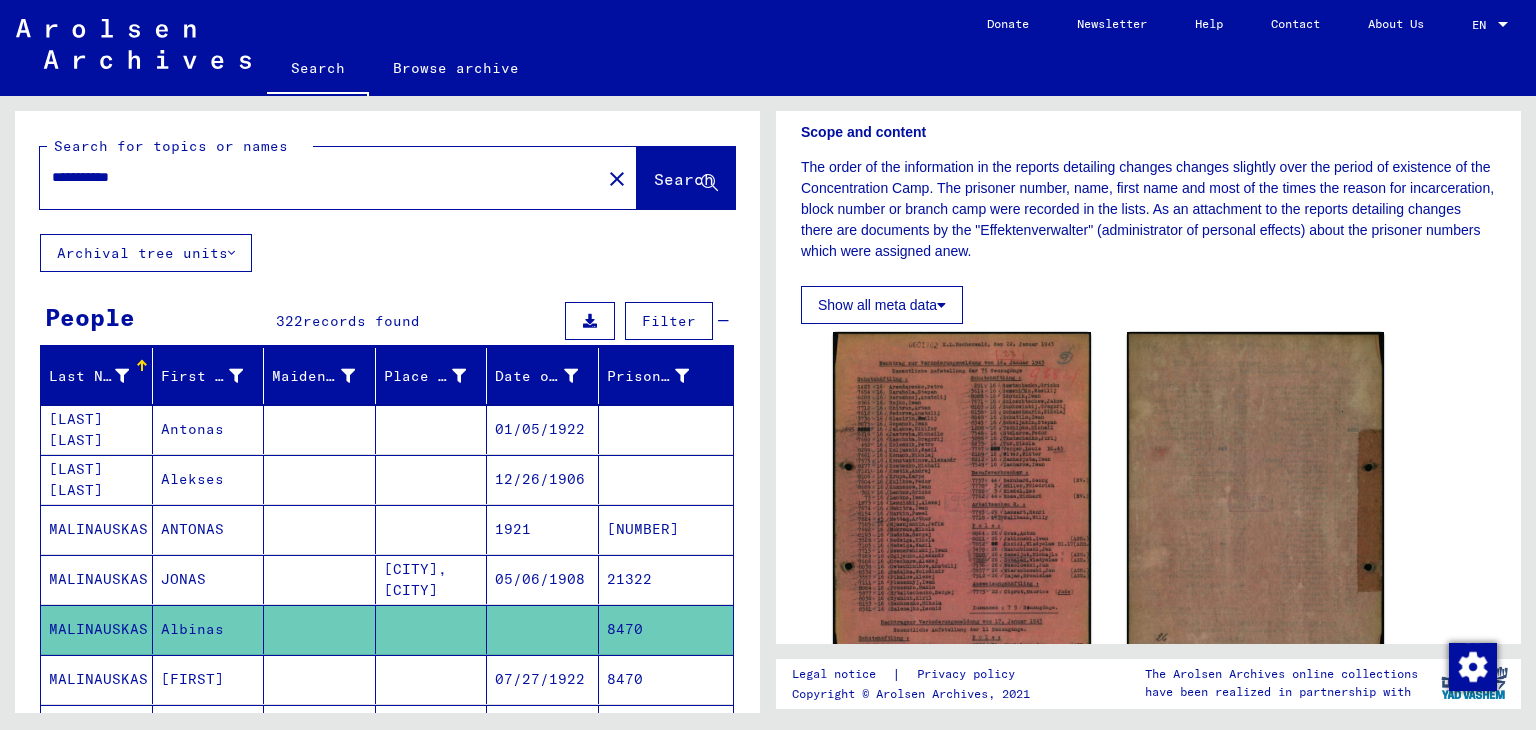drag, startPoint x: 156, startPoint y: 181, endPoint x: 133, endPoint y: 180, distance: 23.021729 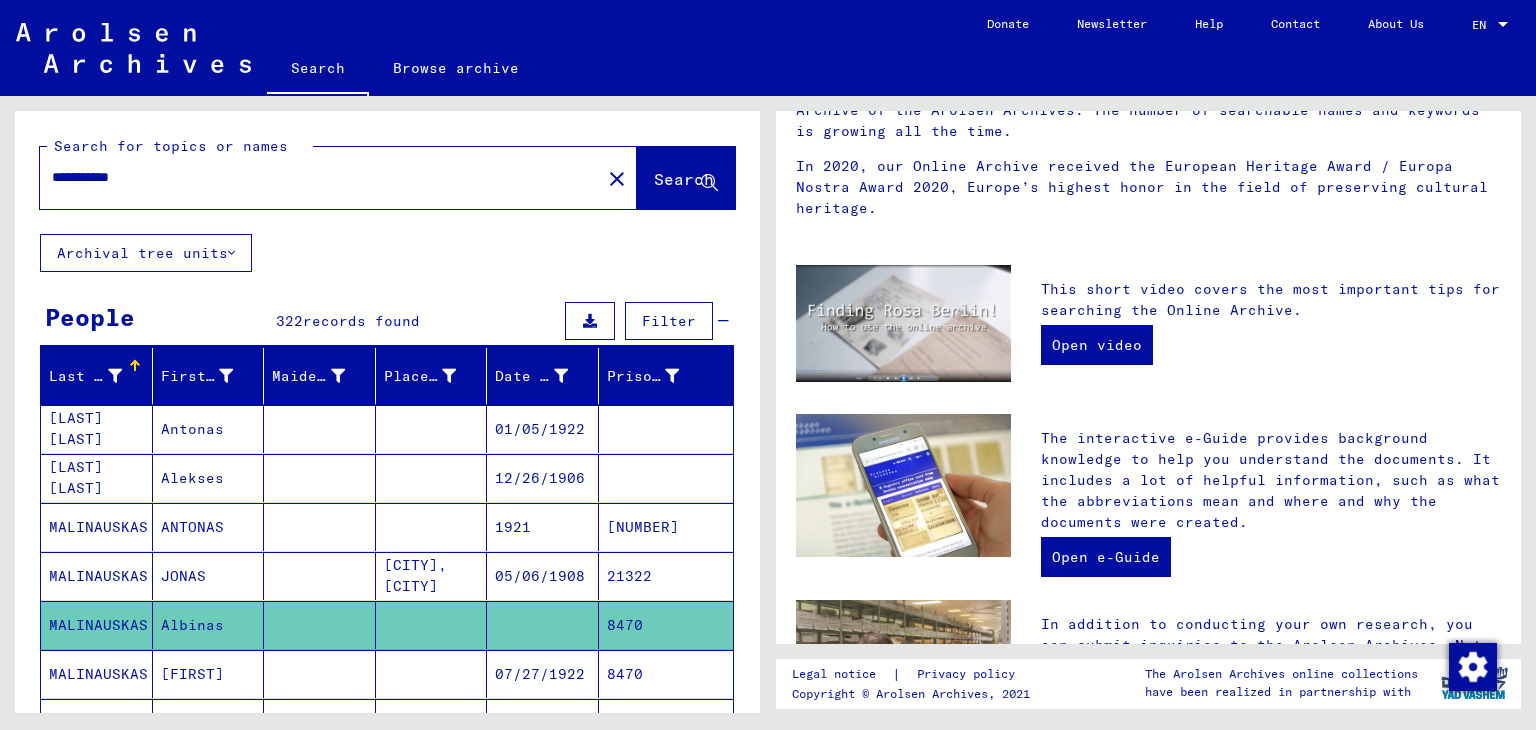 scroll, scrollTop: 0, scrollLeft: 0, axis: both 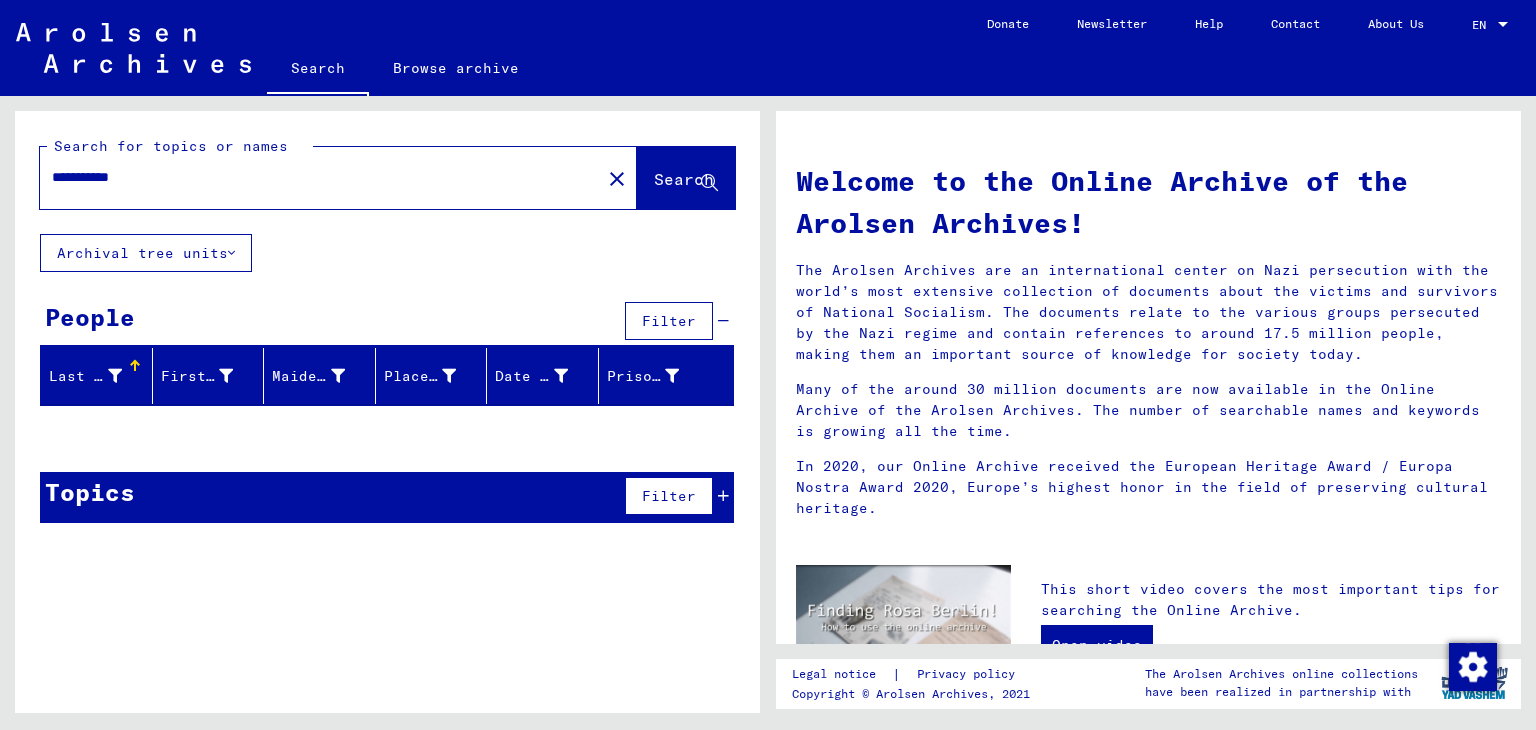 drag, startPoint x: 157, startPoint y: 180, endPoint x: 132, endPoint y: 176, distance: 25.317978 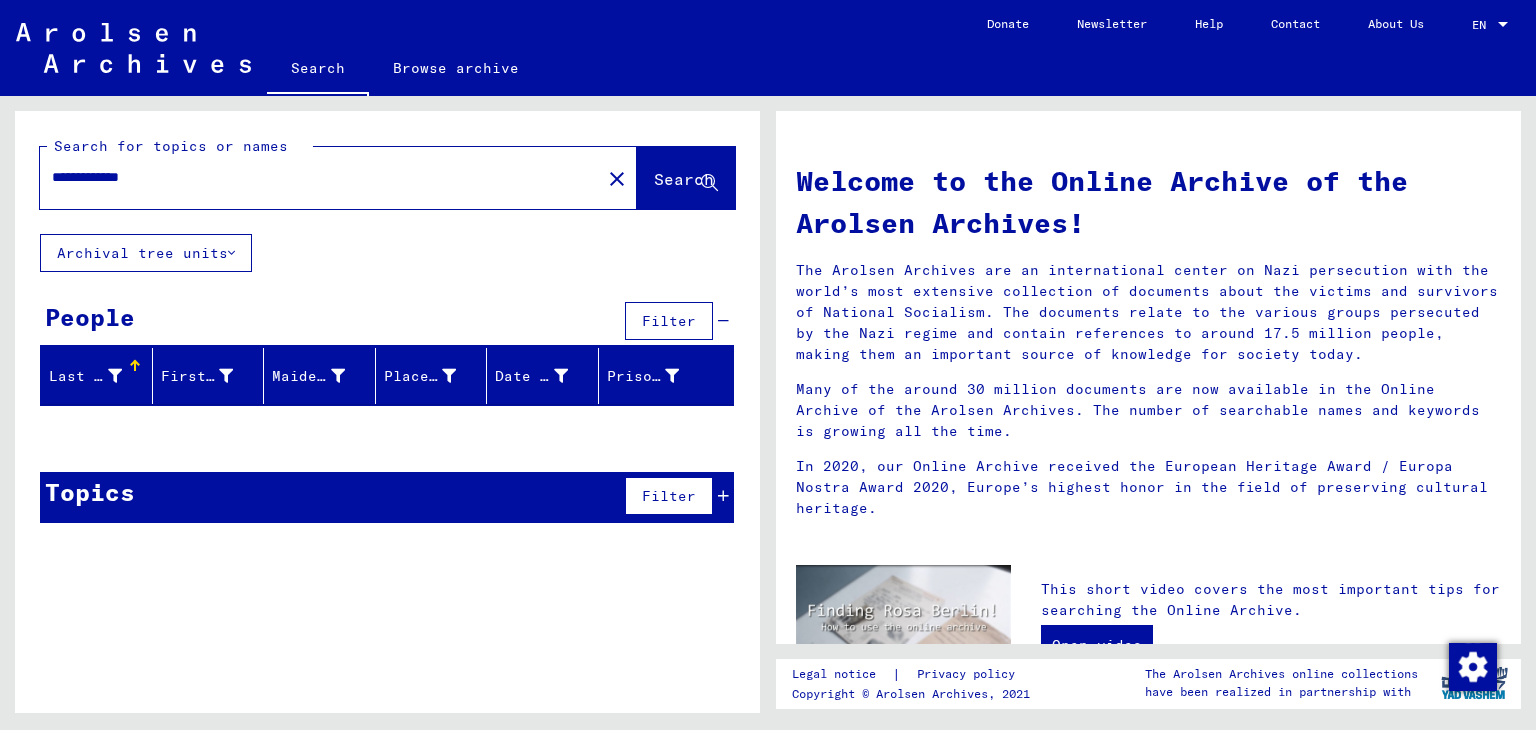 type on "**********" 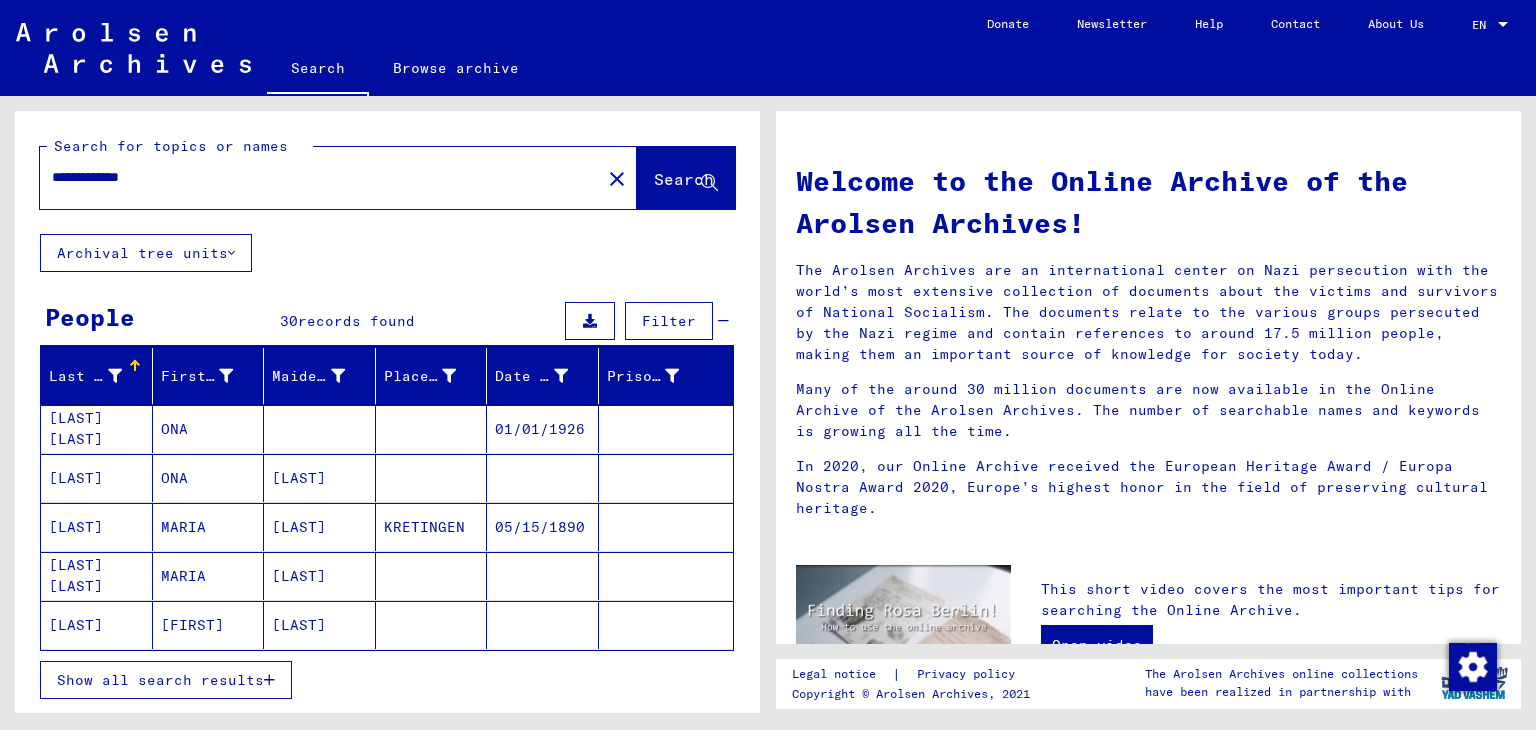 click on "[LAST]" at bounding box center (320, 625) 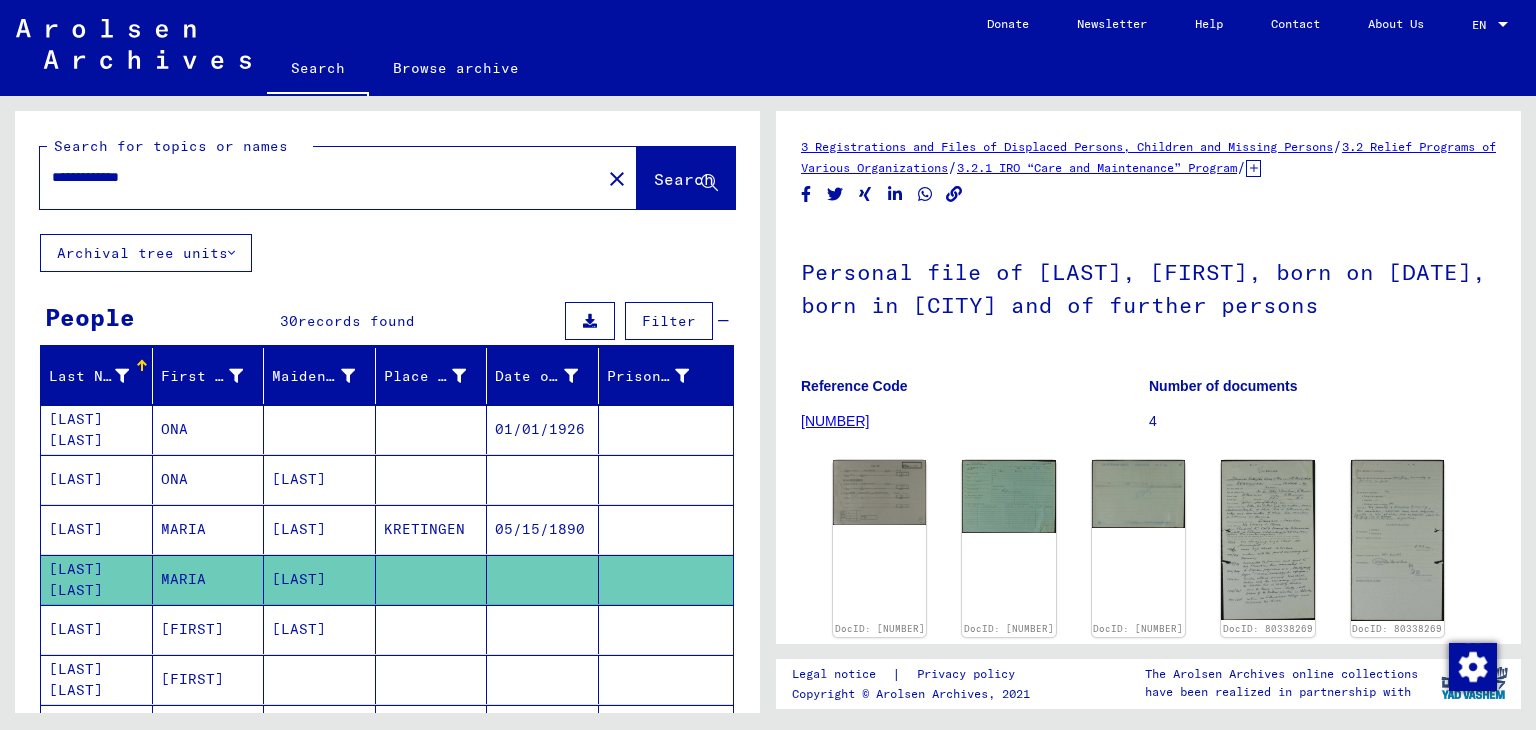 scroll, scrollTop: 0, scrollLeft: 0, axis: both 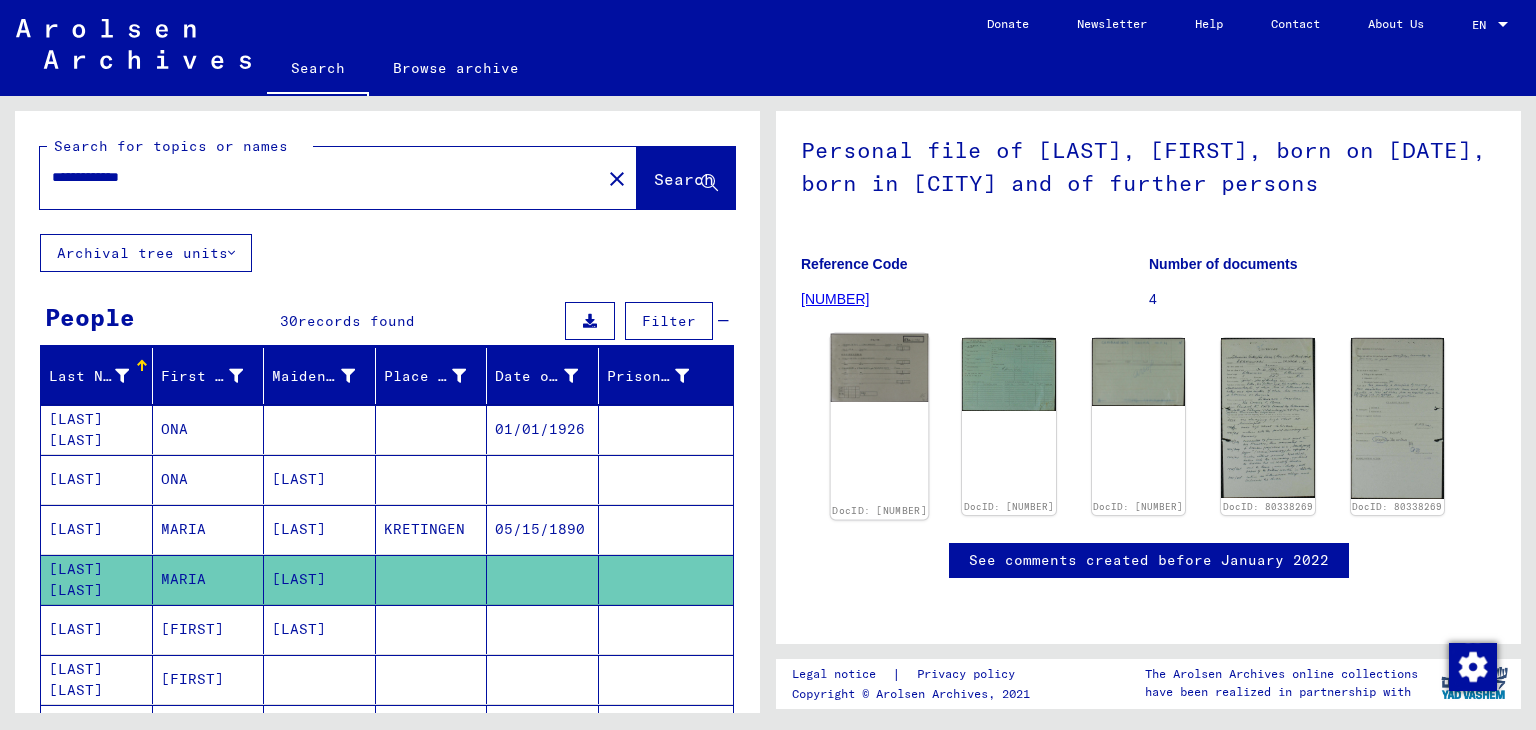 click 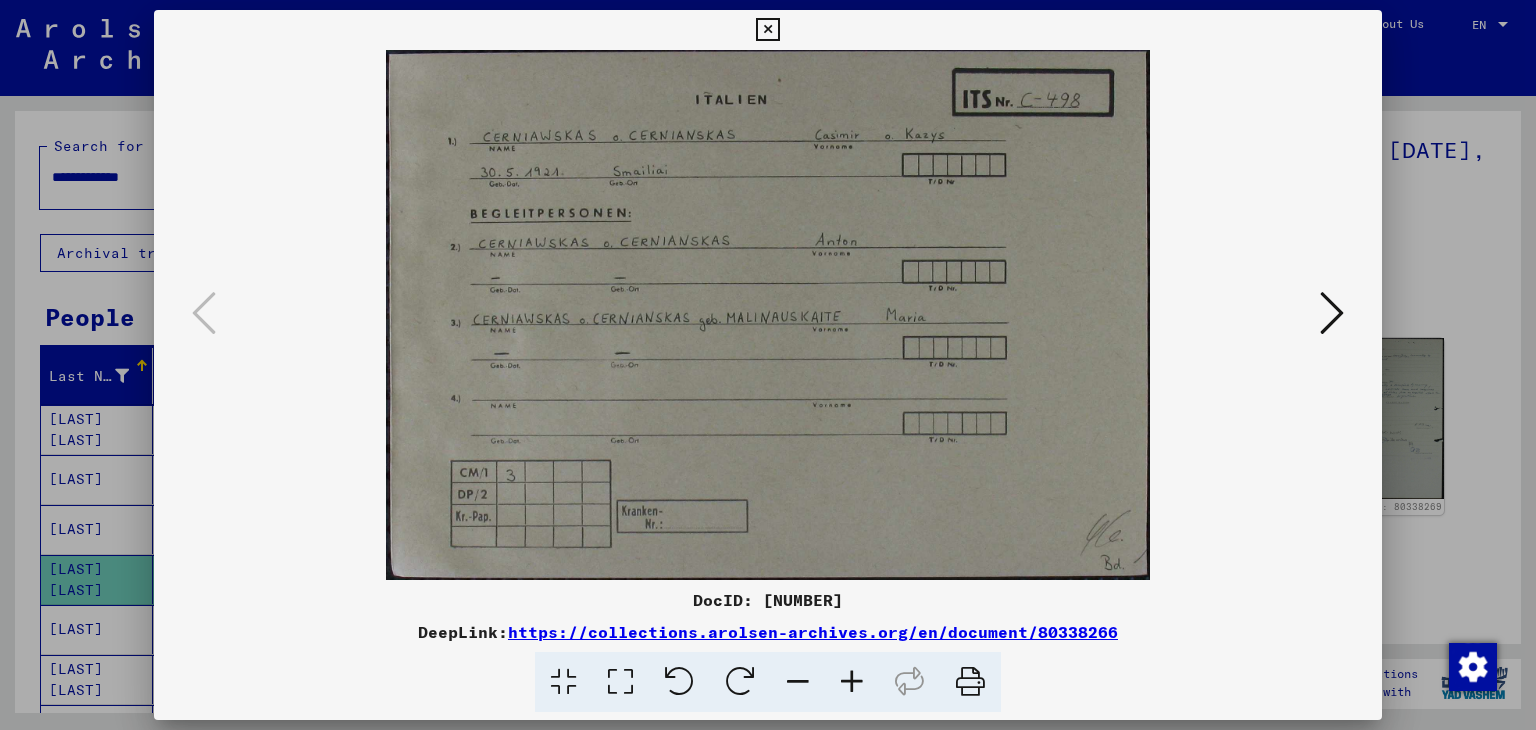 drag, startPoint x: 772, startPoint y: 17, endPoint x: 539, endPoint y: 211, distance: 303.19135 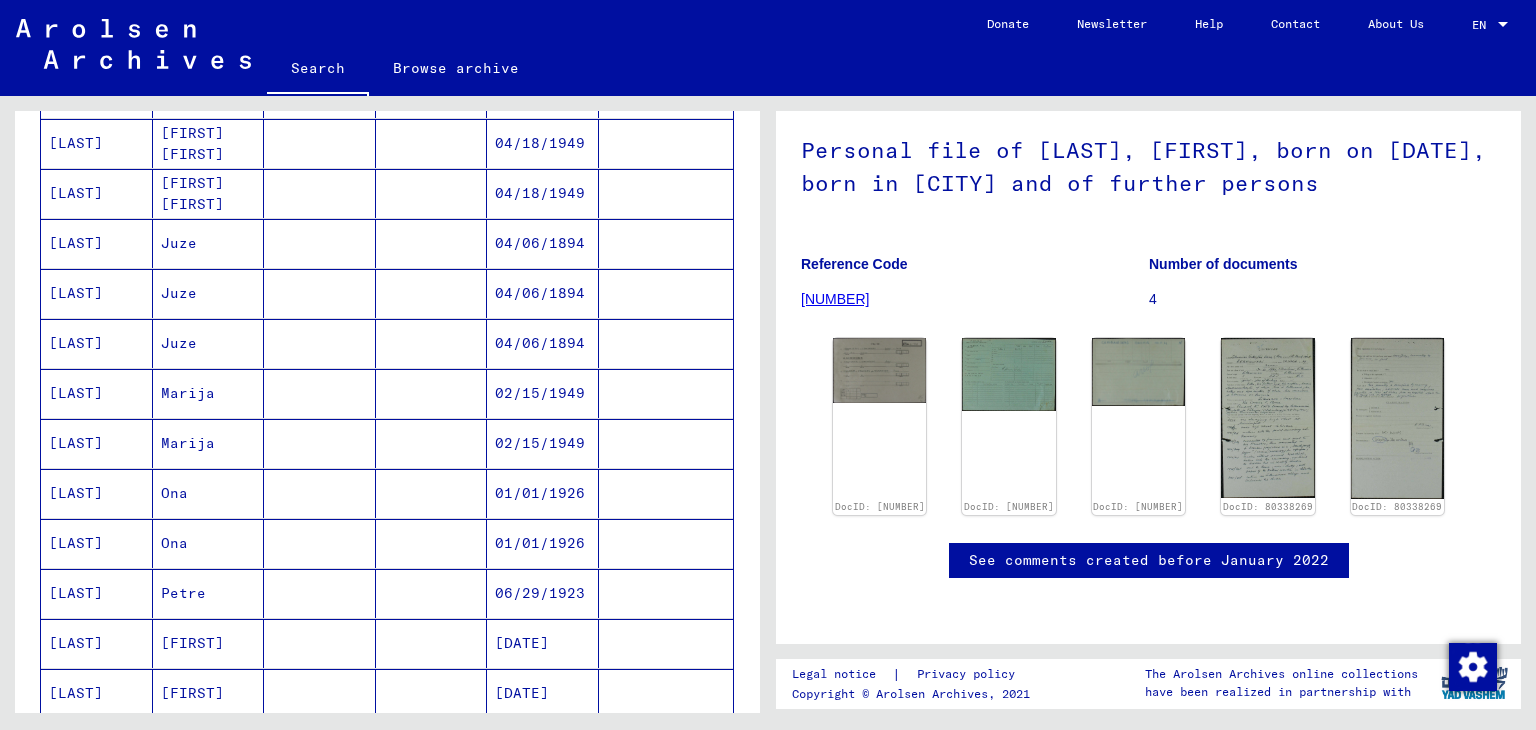 scroll, scrollTop: 900, scrollLeft: 0, axis: vertical 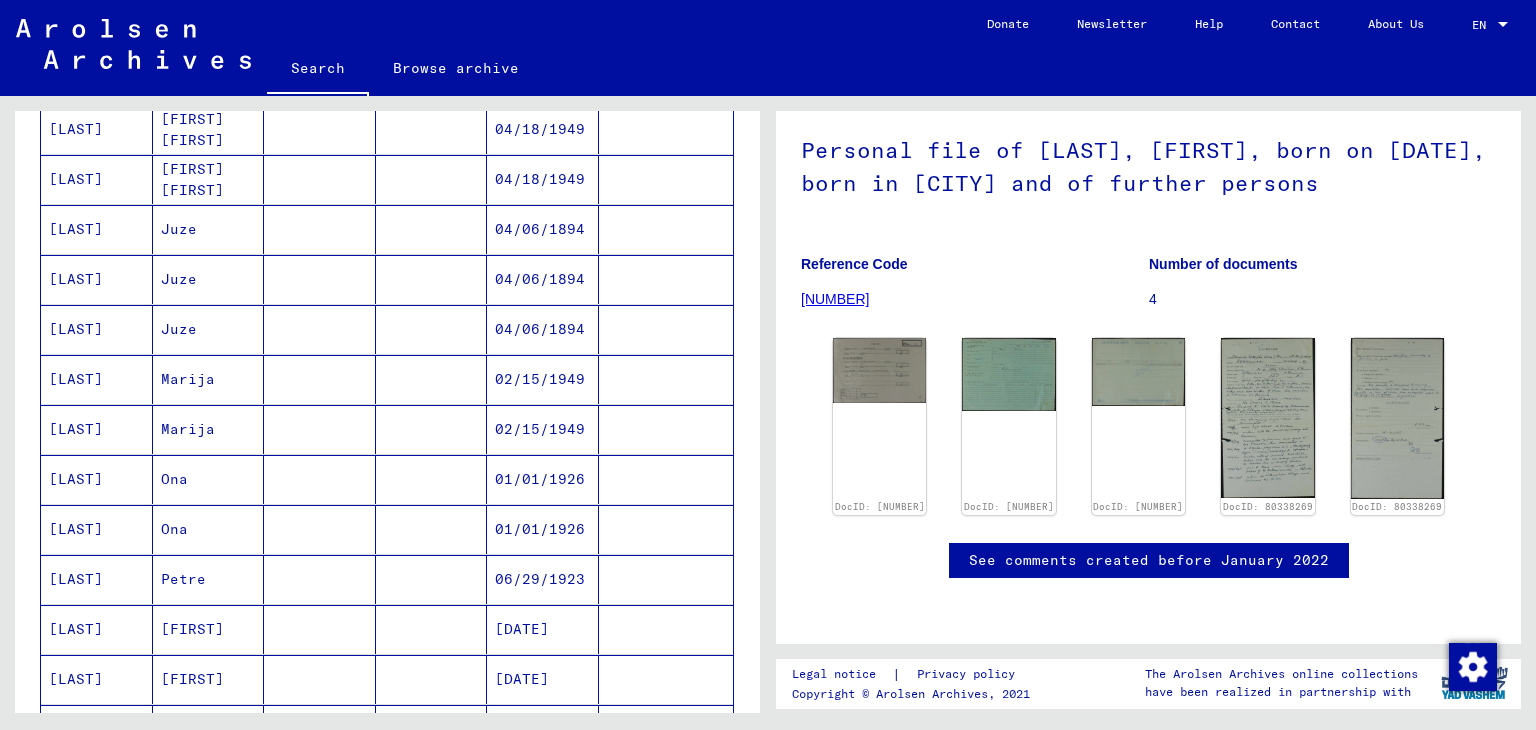 click on "Juze" at bounding box center (209, 379) 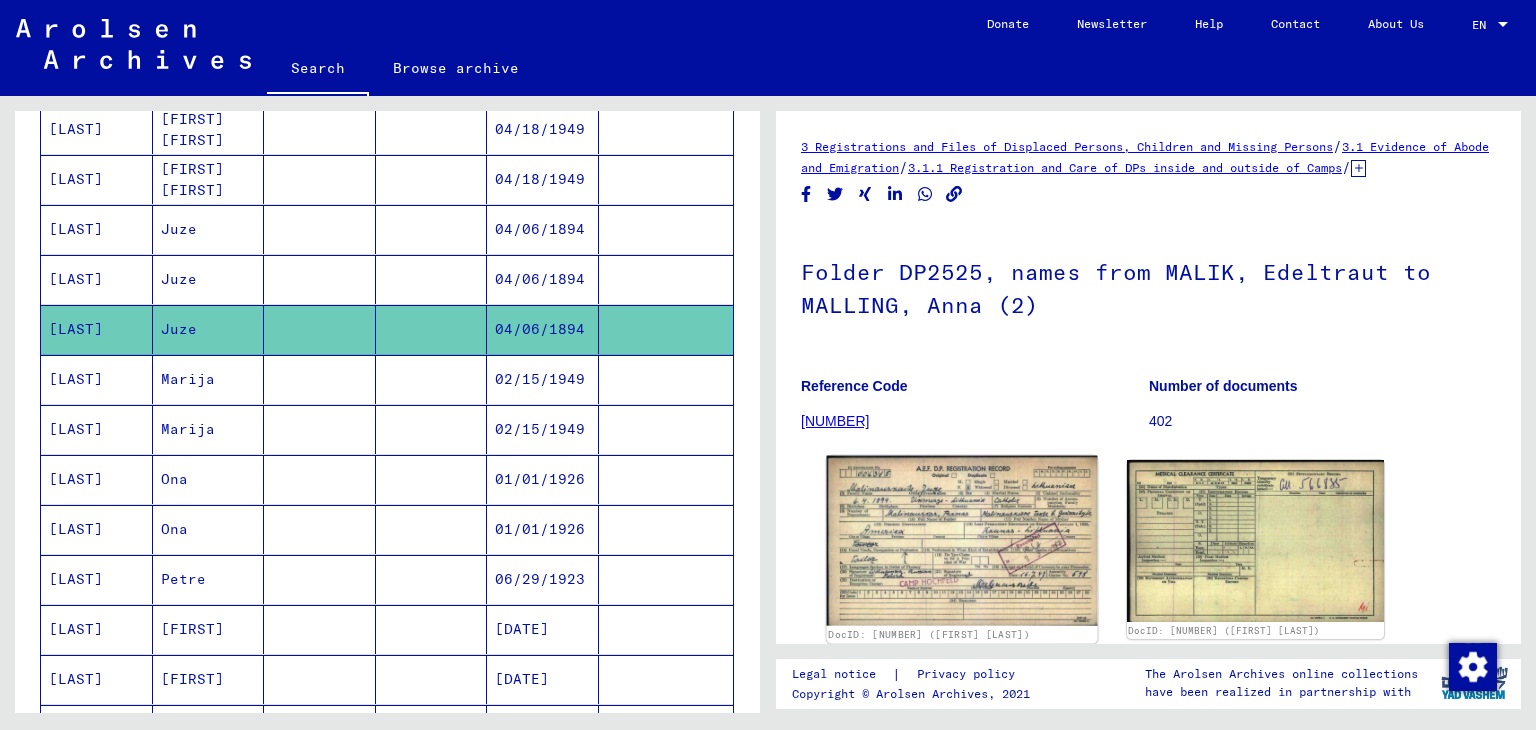 scroll, scrollTop: 0, scrollLeft: 0, axis: both 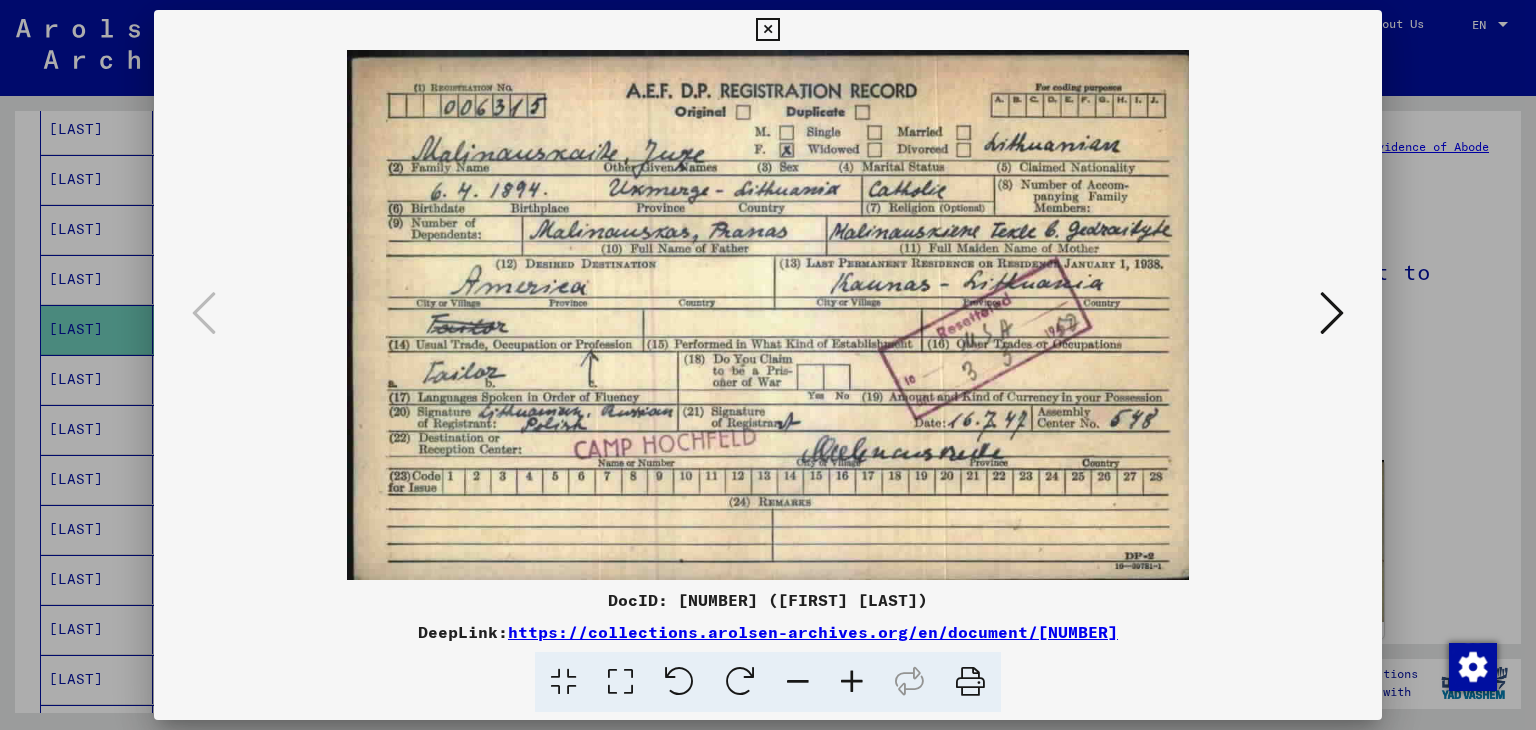 click at bounding box center [767, 30] 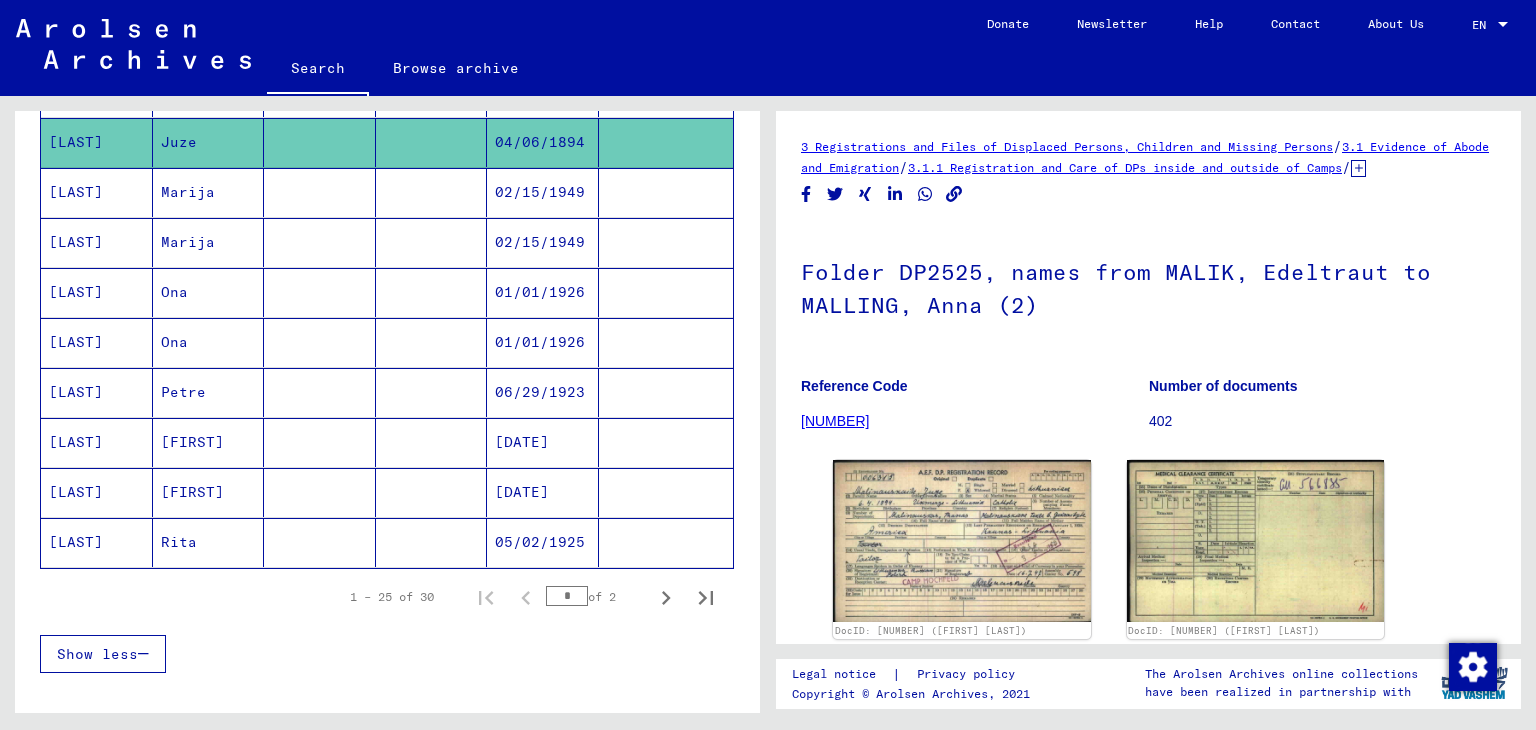 scroll, scrollTop: 1100, scrollLeft: 0, axis: vertical 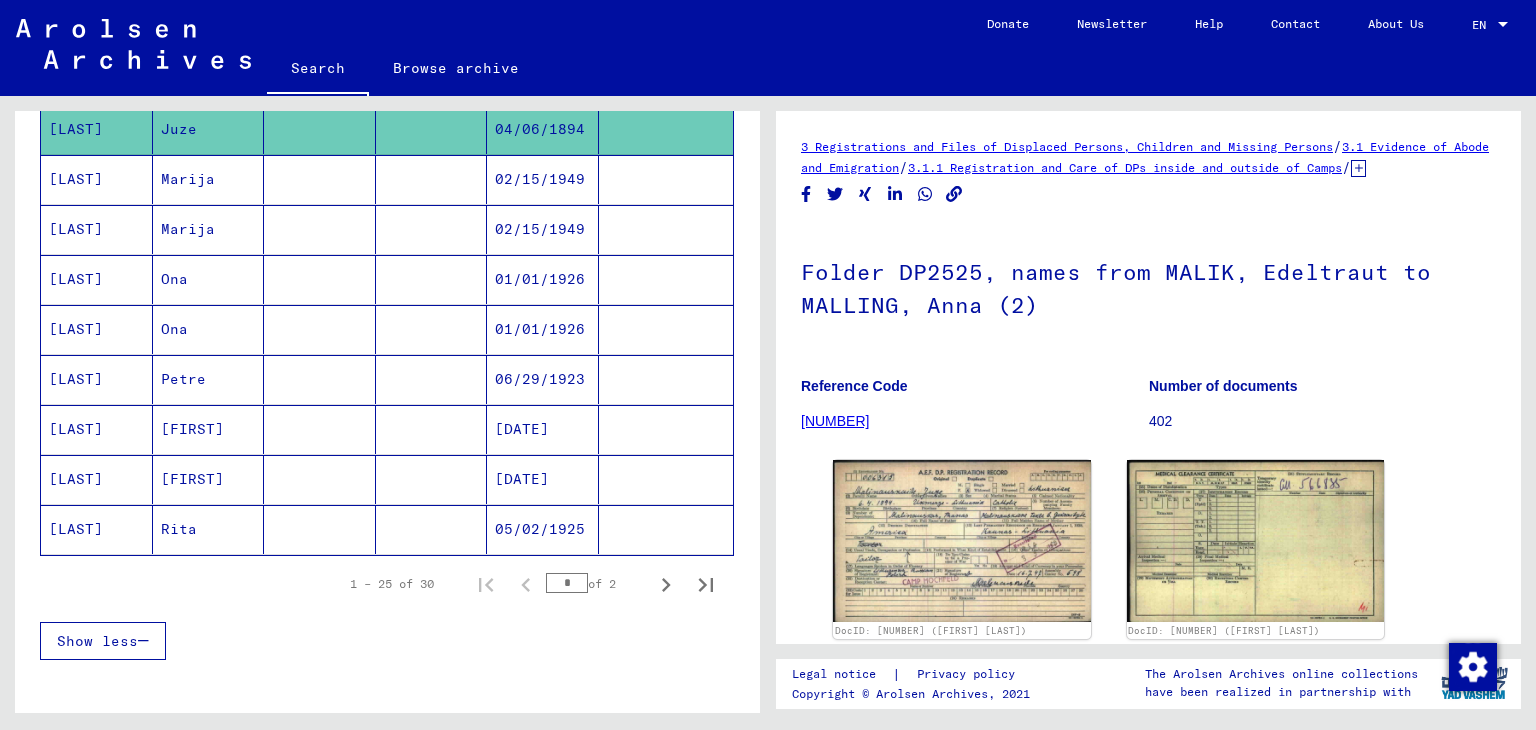 click on "[FIRST]" at bounding box center [209, 479] 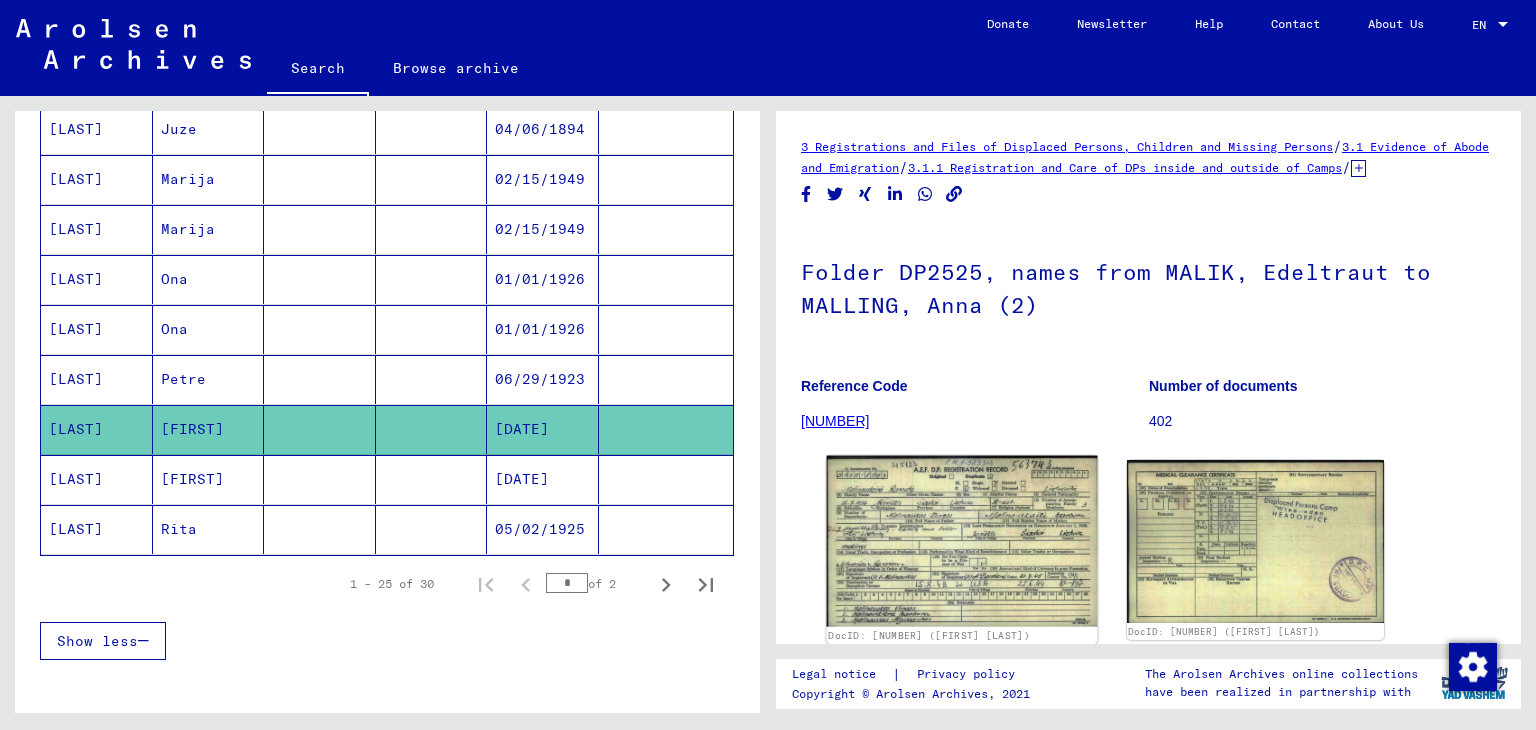 scroll, scrollTop: 0, scrollLeft: 0, axis: both 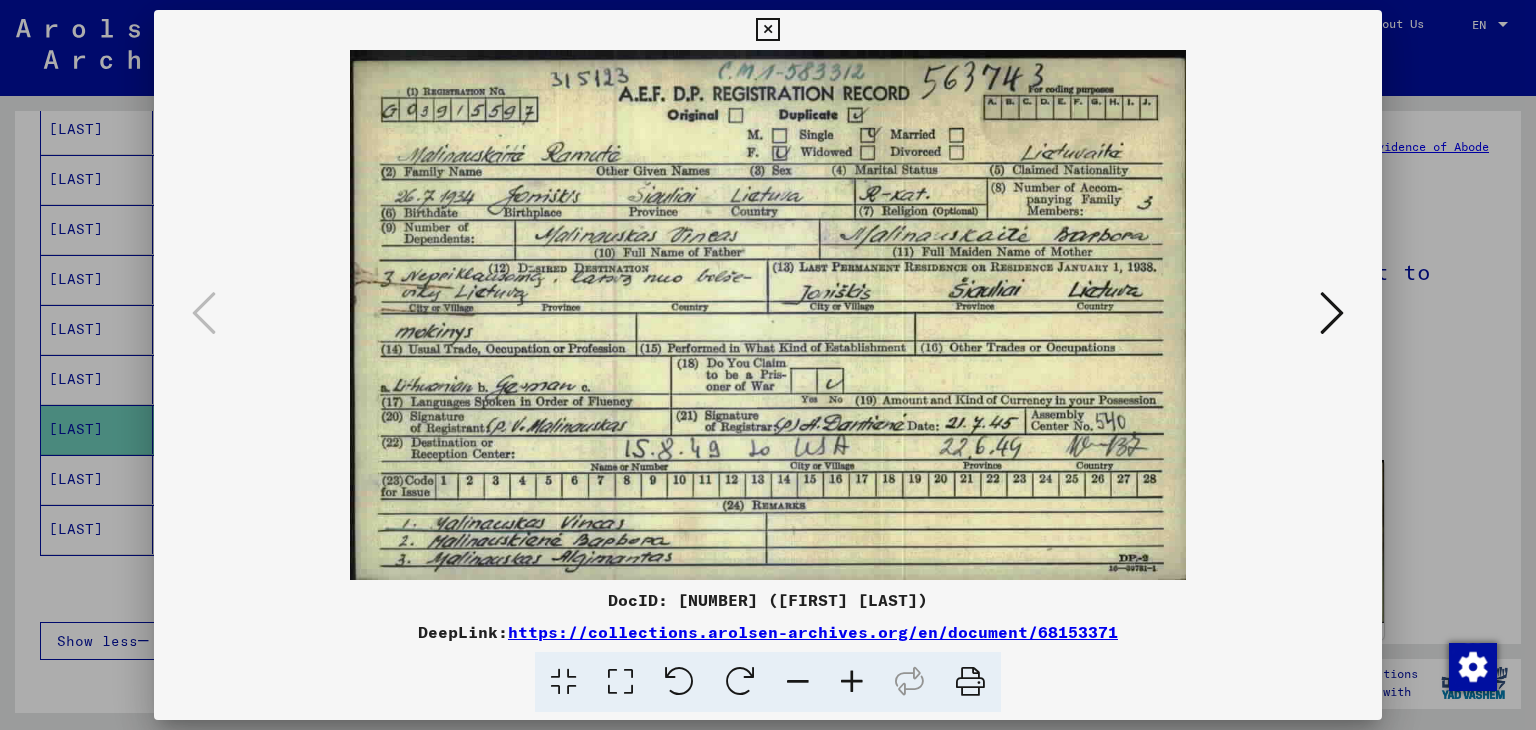 click at bounding box center [767, 30] 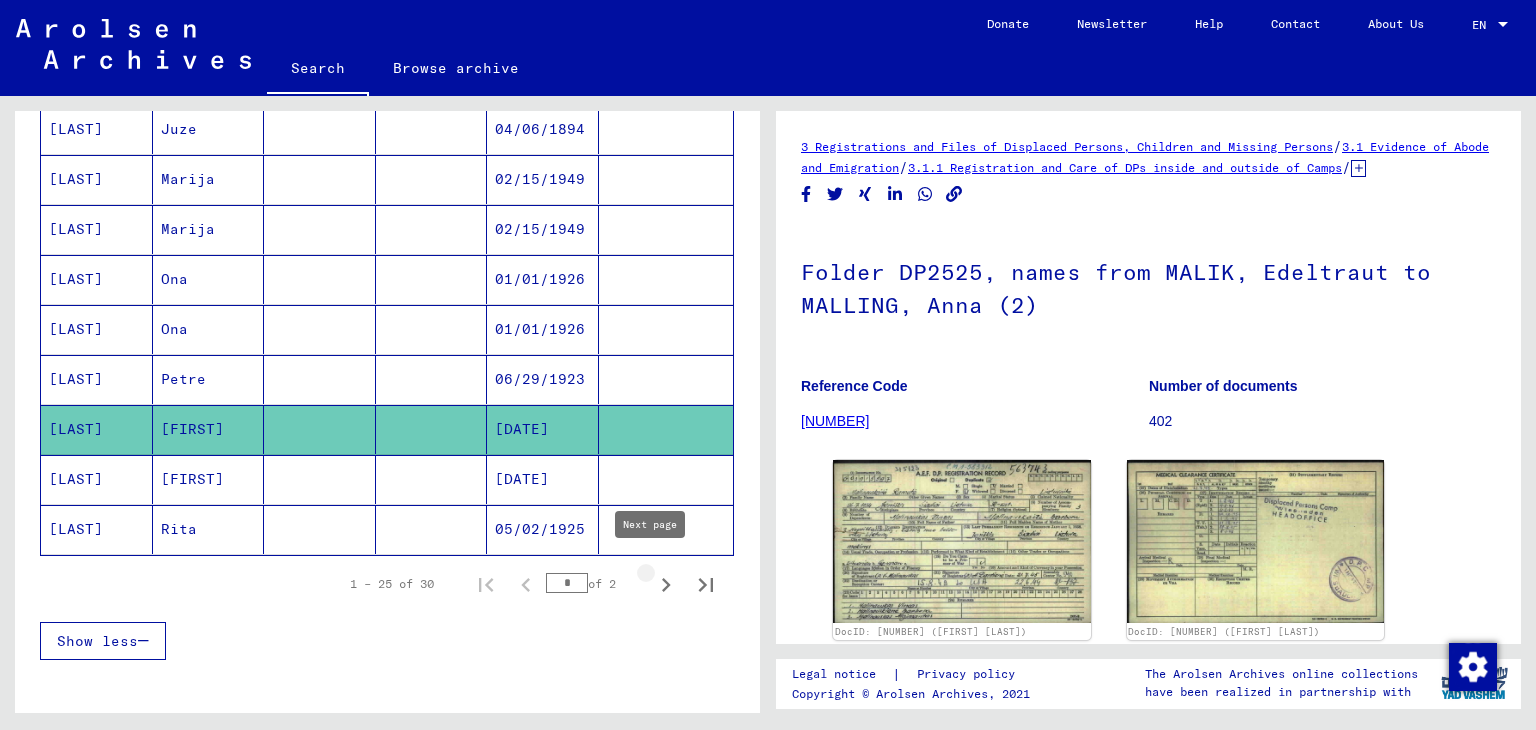 click 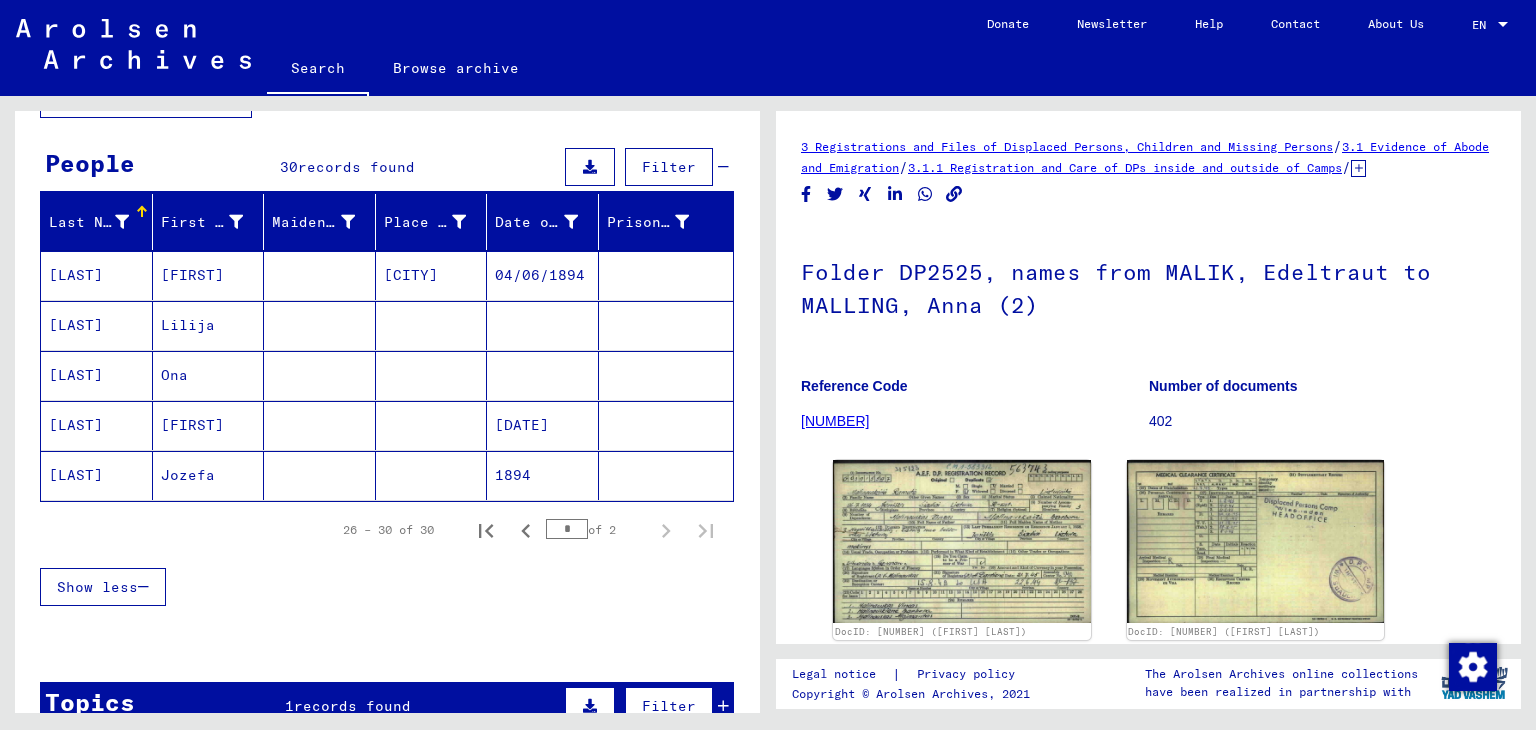 scroll, scrollTop: 0, scrollLeft: 0, axis: both 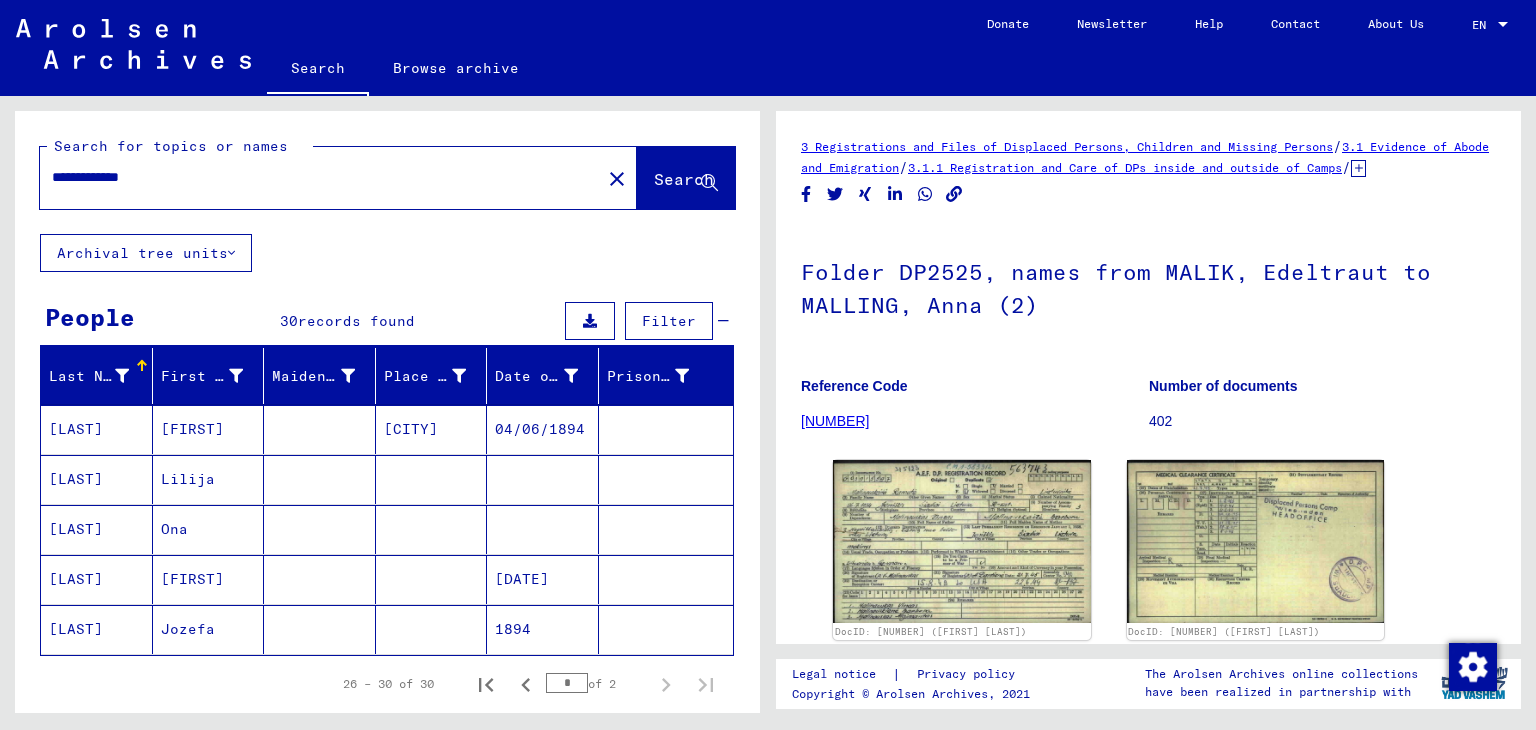 click on "Lilija" at bounding box center (209, 529) 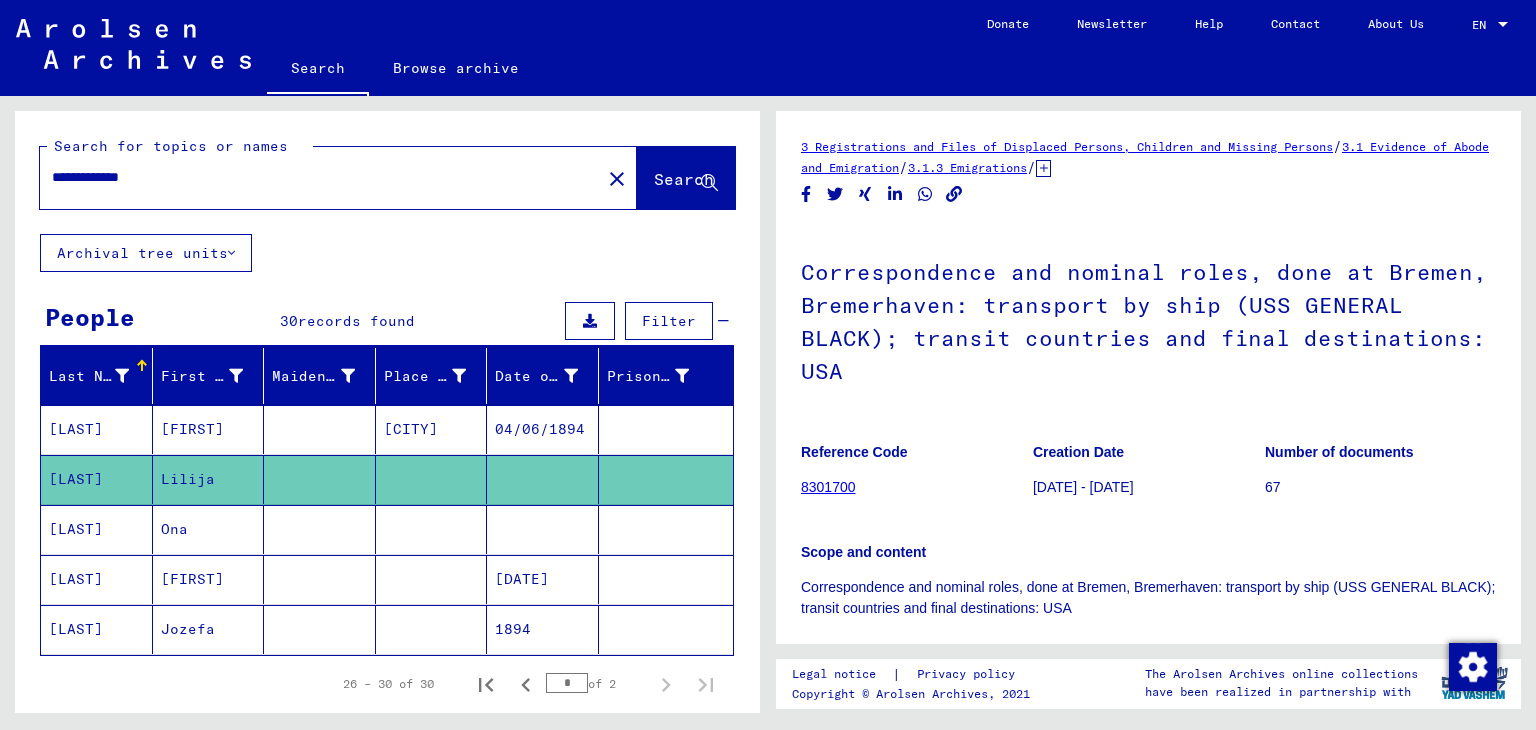 scroll, scrollTop: 0, scrollLeft: 0, axis: both 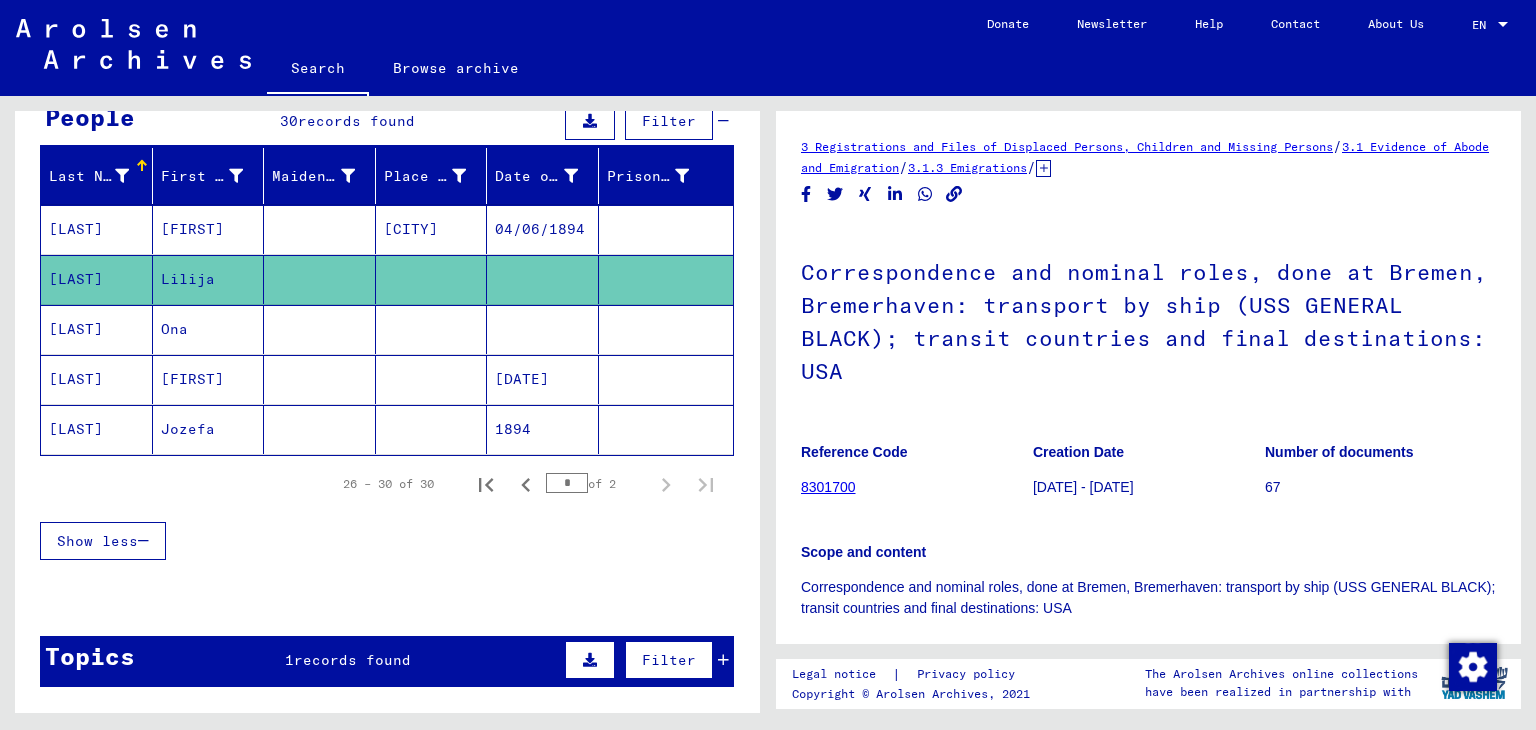 click on "[FIRST]" at bounding box center [209, 279] 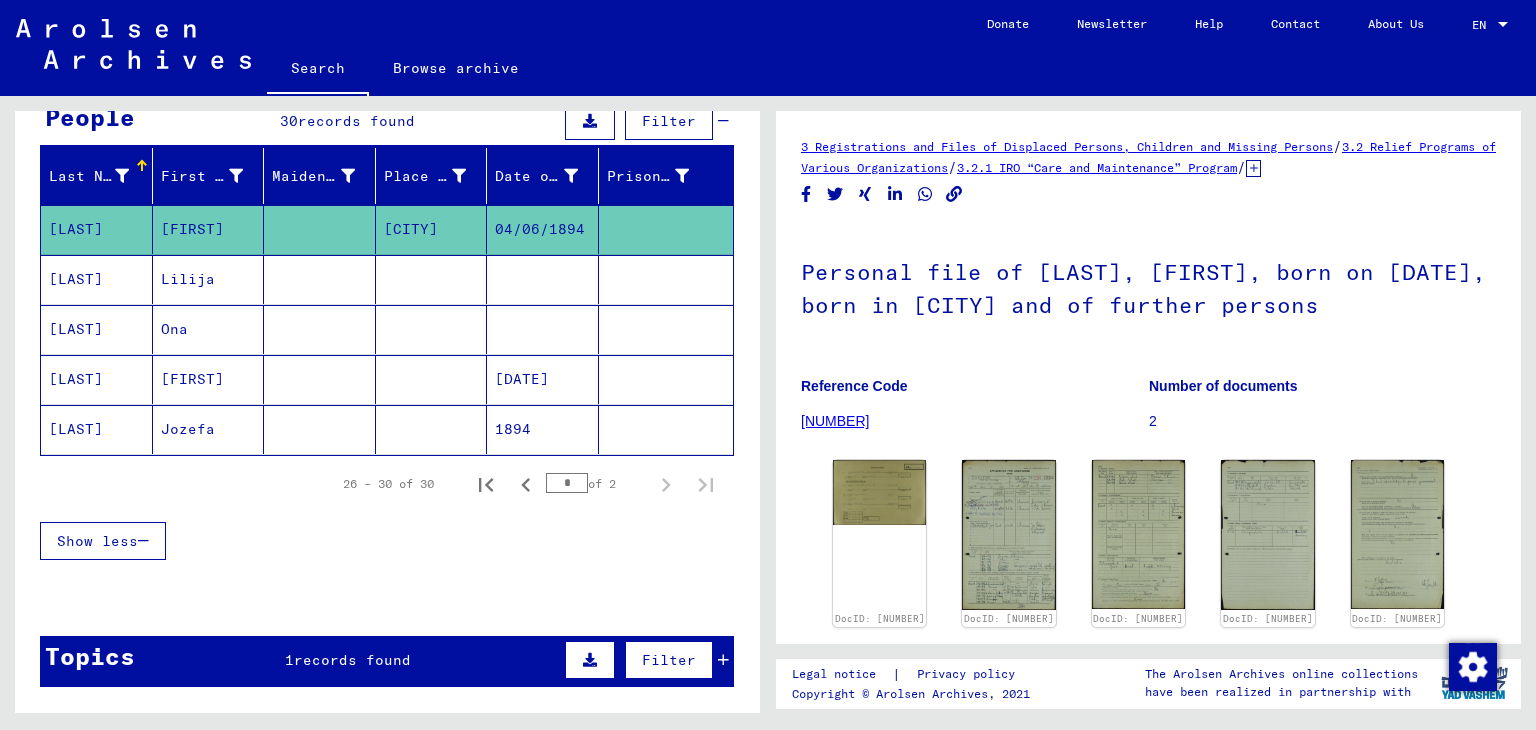 scroll, scrollTop: 0, scrollLeft: 0, axis: both 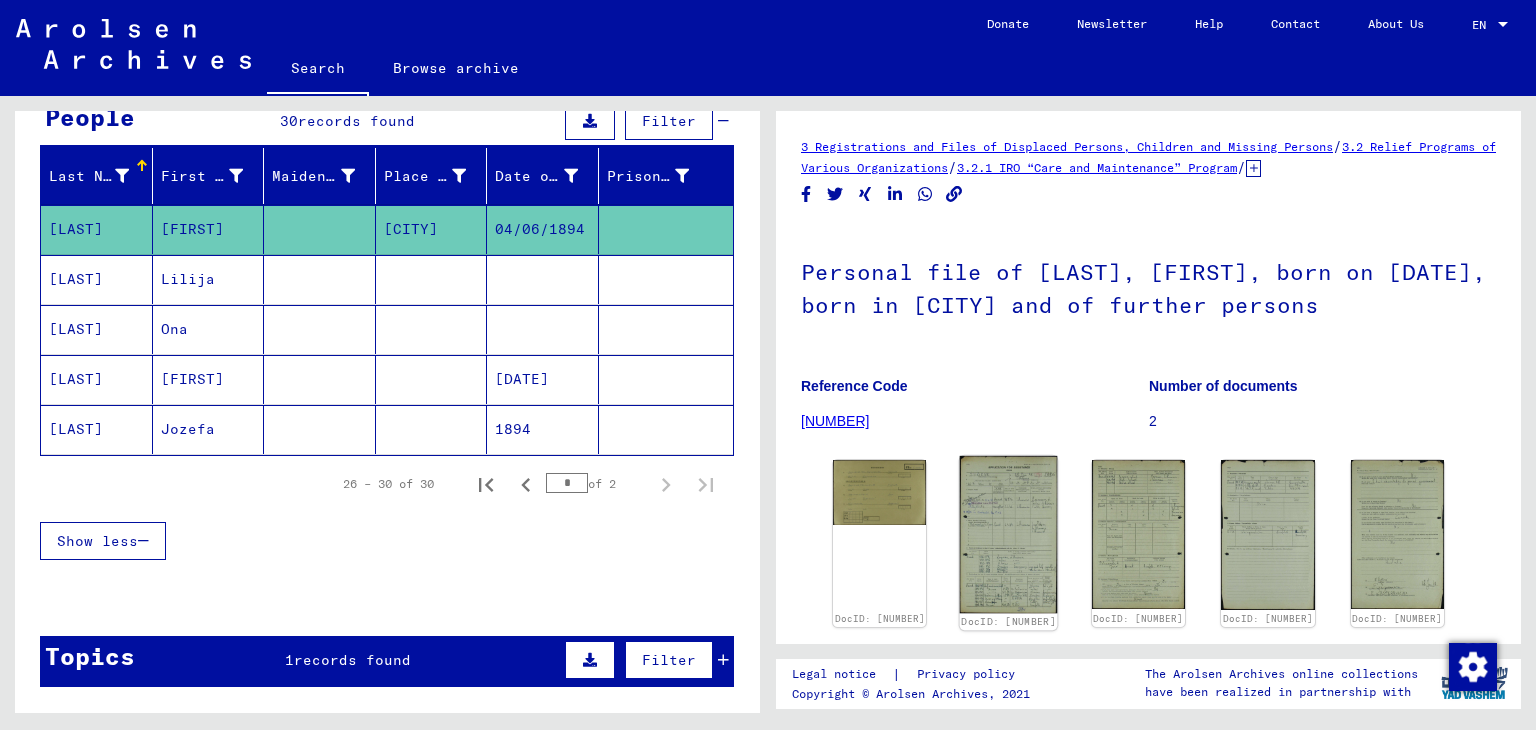 click 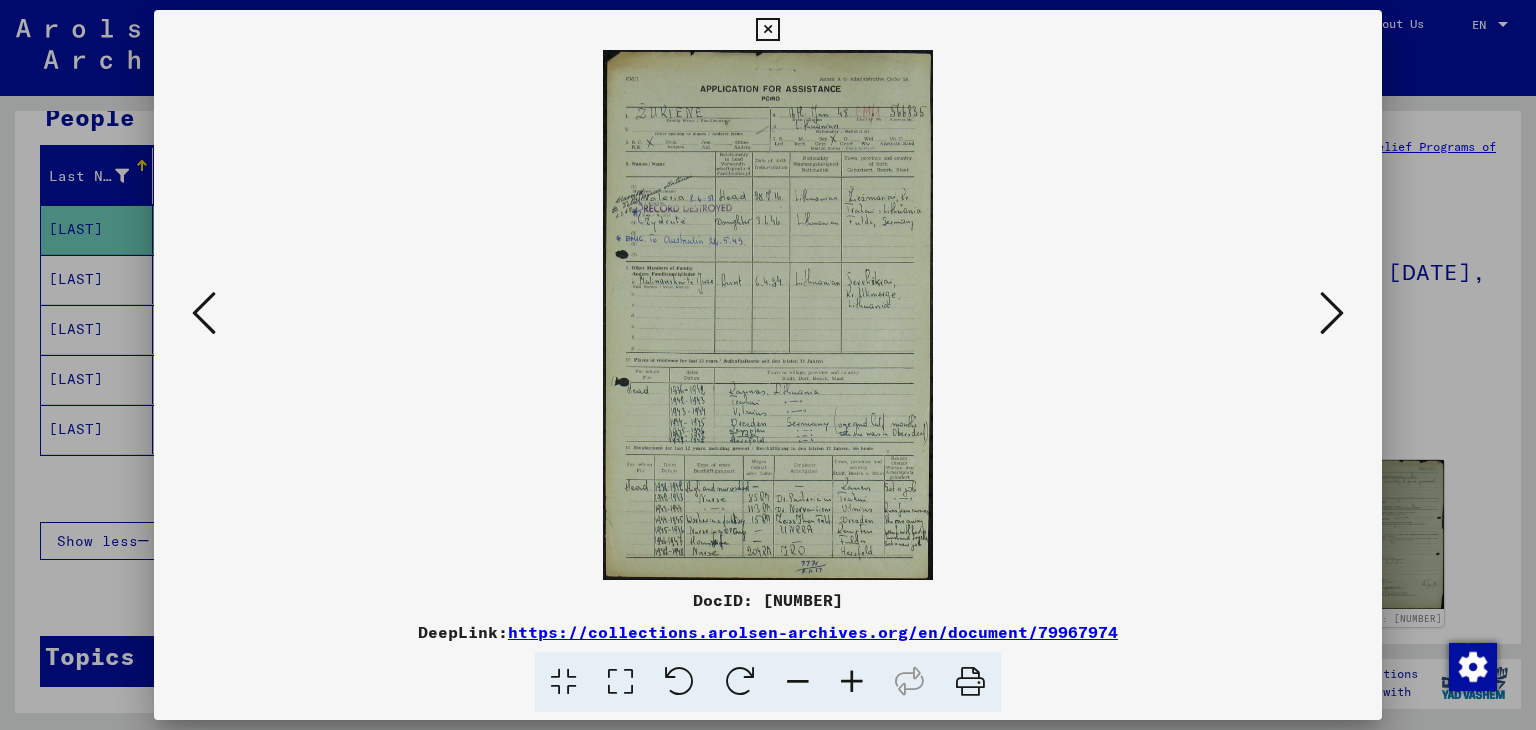 drag, startPoint x: 774, startPoint y: 29, endPoint x: 724, endPoint y: 34, distance: 50.24938 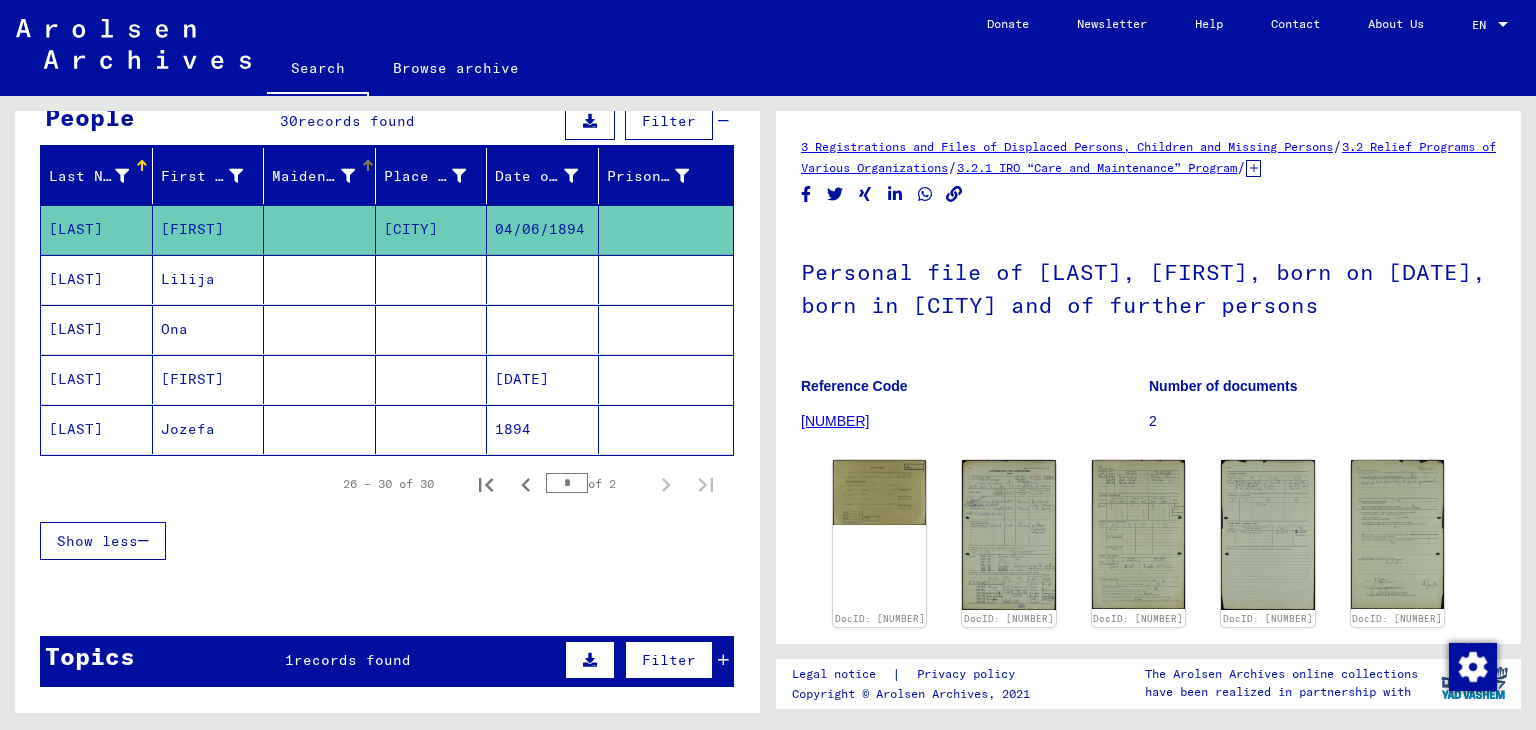 scroll, scrollTop: 0, scrollLeft: 0, axis: both 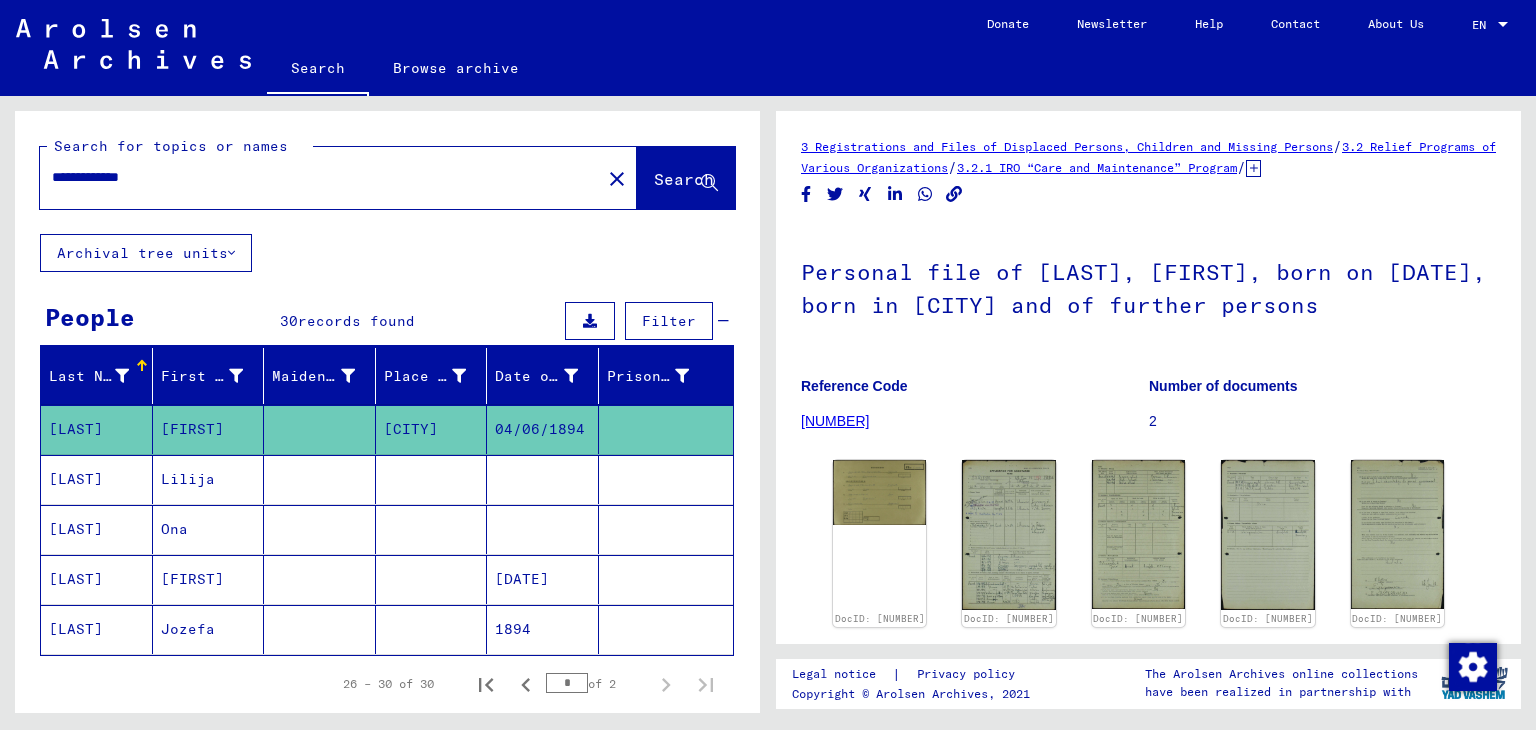 drag, startPoint x: 131, startPoint y: 177, endPoint x: 130, endPoint y: 165, distance: 12.0415945 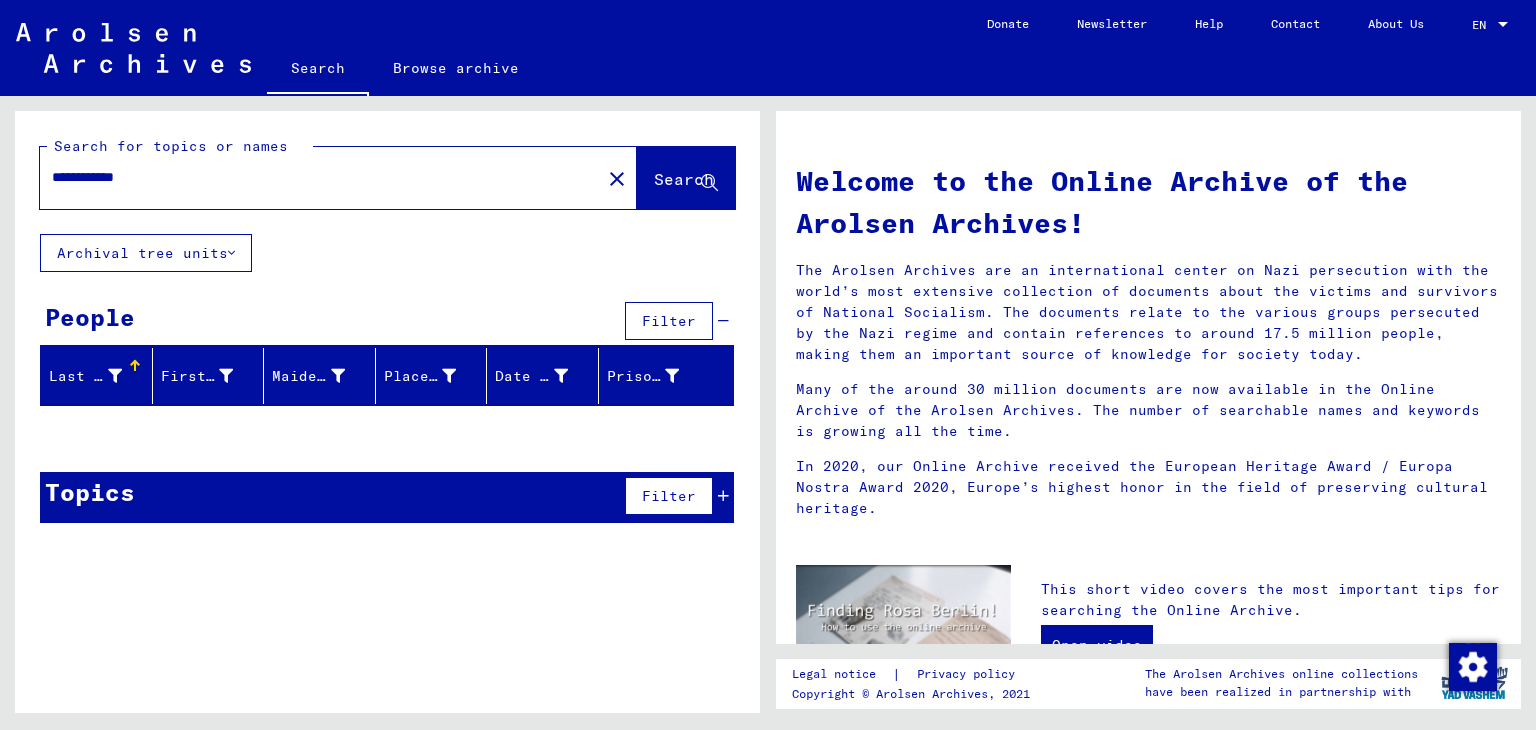 drag, startPoint x: 169, startPoint y: 173, endPoint x: 5, endPoint y: 179, distance: 164.10973 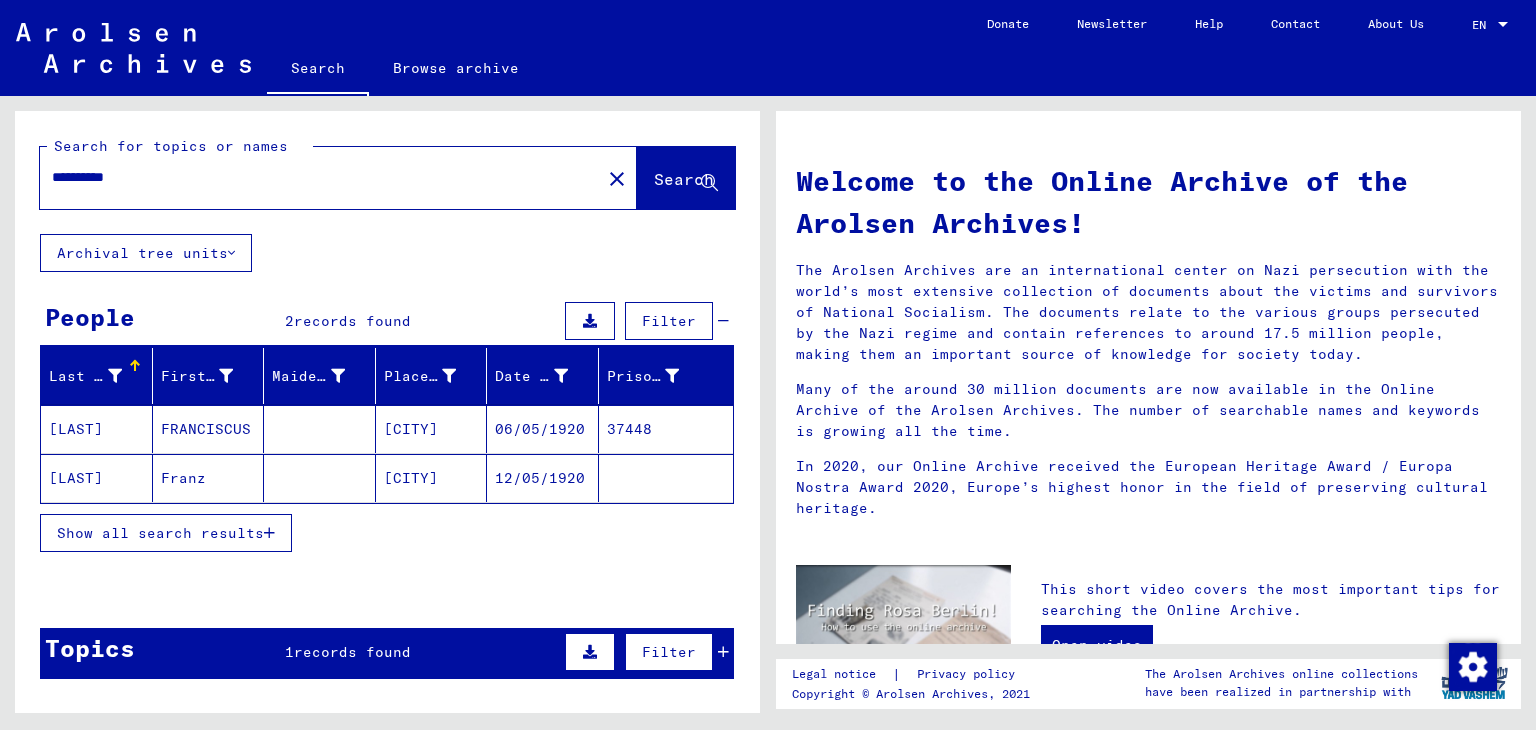 drag, startPoint x: 148, startPoint y: 180, endPoint x: 44, endPoint y: 173, distance: 104.23531 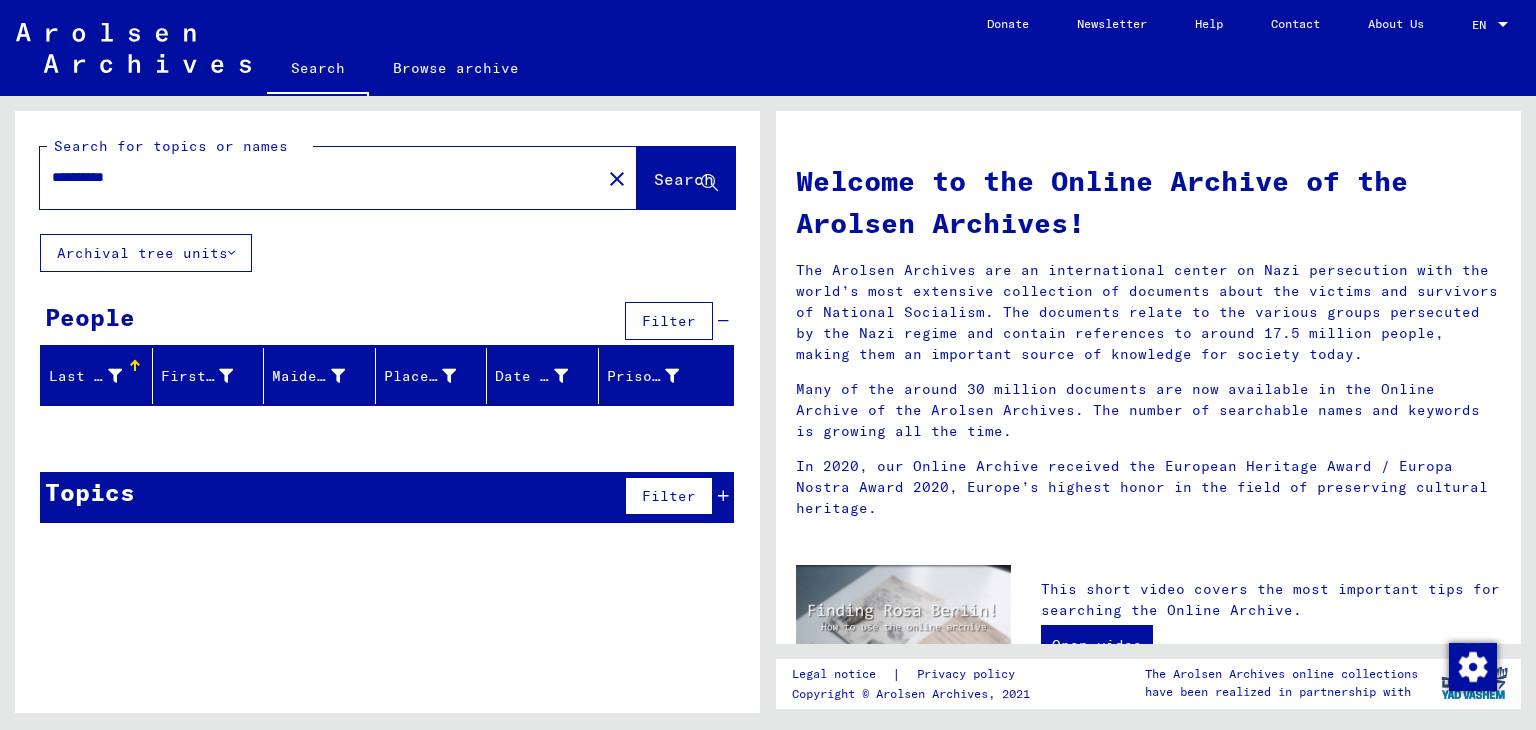 click on "**********" at bounding box center (314, 177) 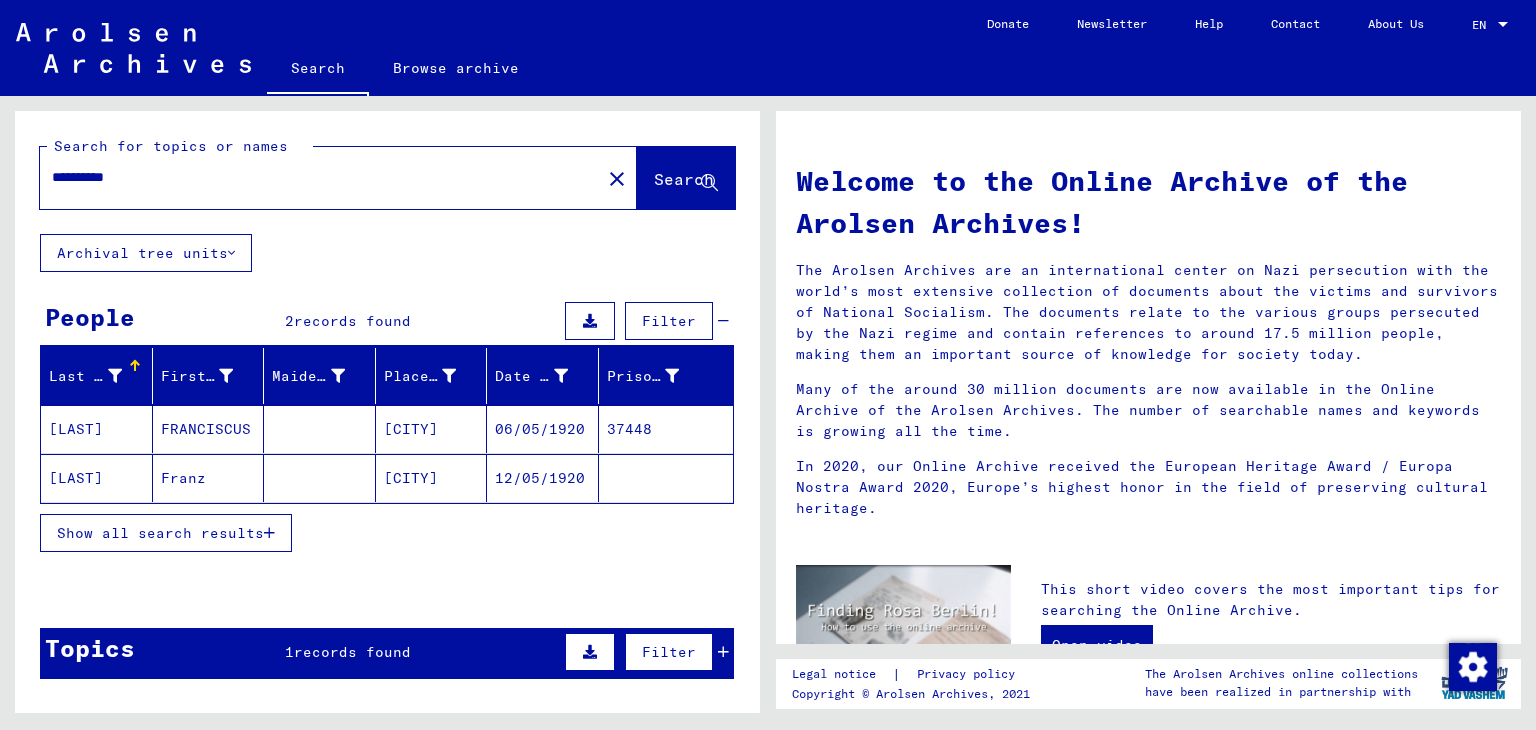 click on "[CITY]" at bounding box center [432, 478] 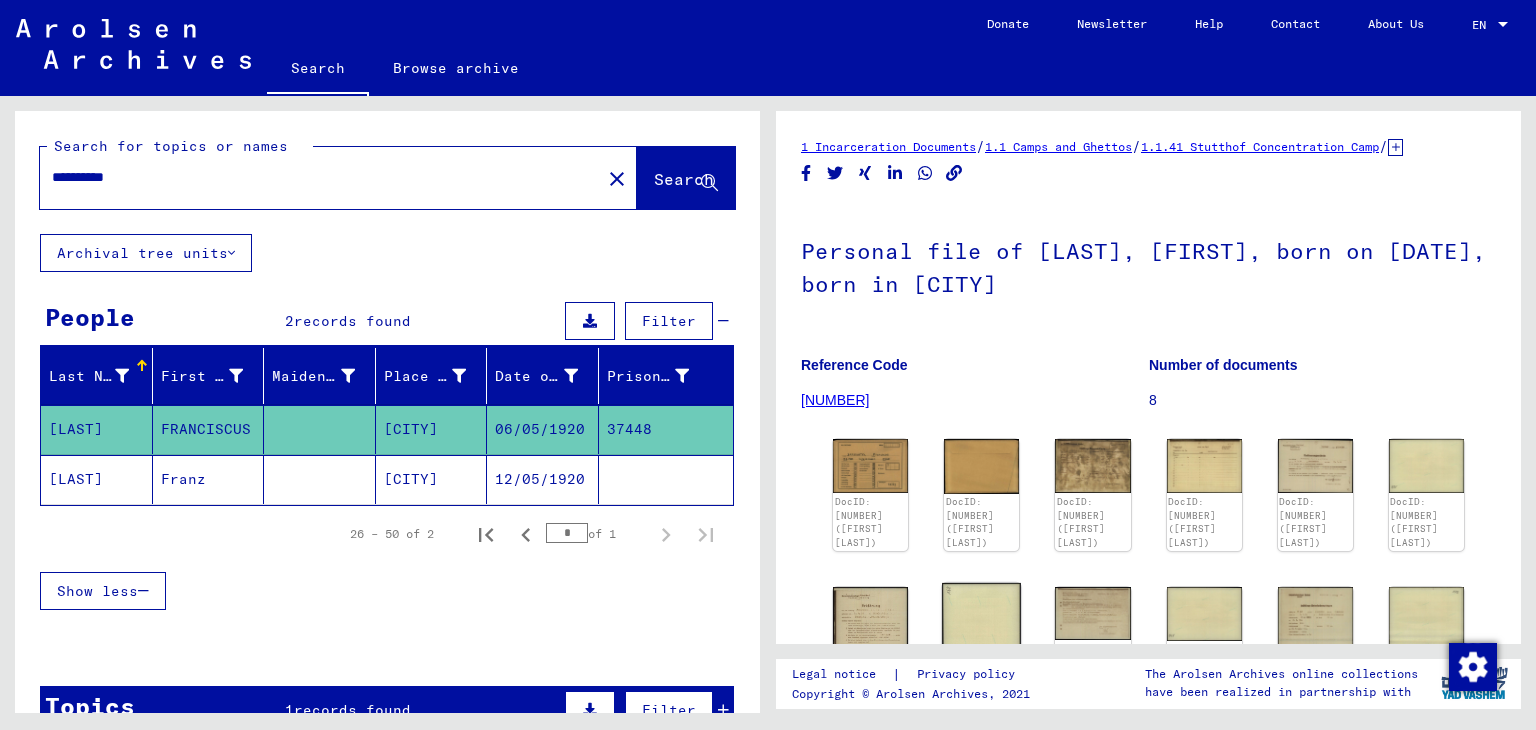 scroll, scrollTop: 0, scrollLeft: 0, axis: both 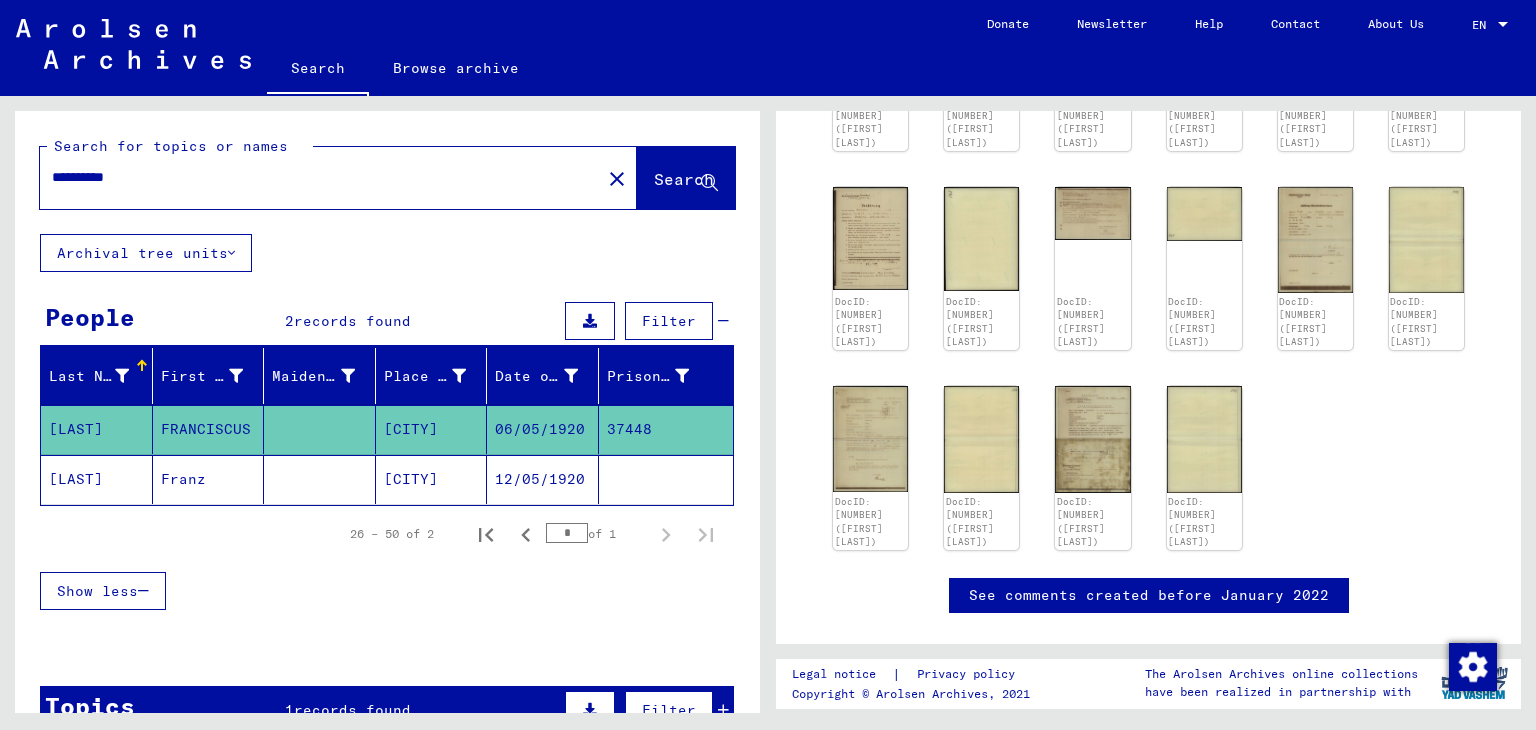 click on "Franz" 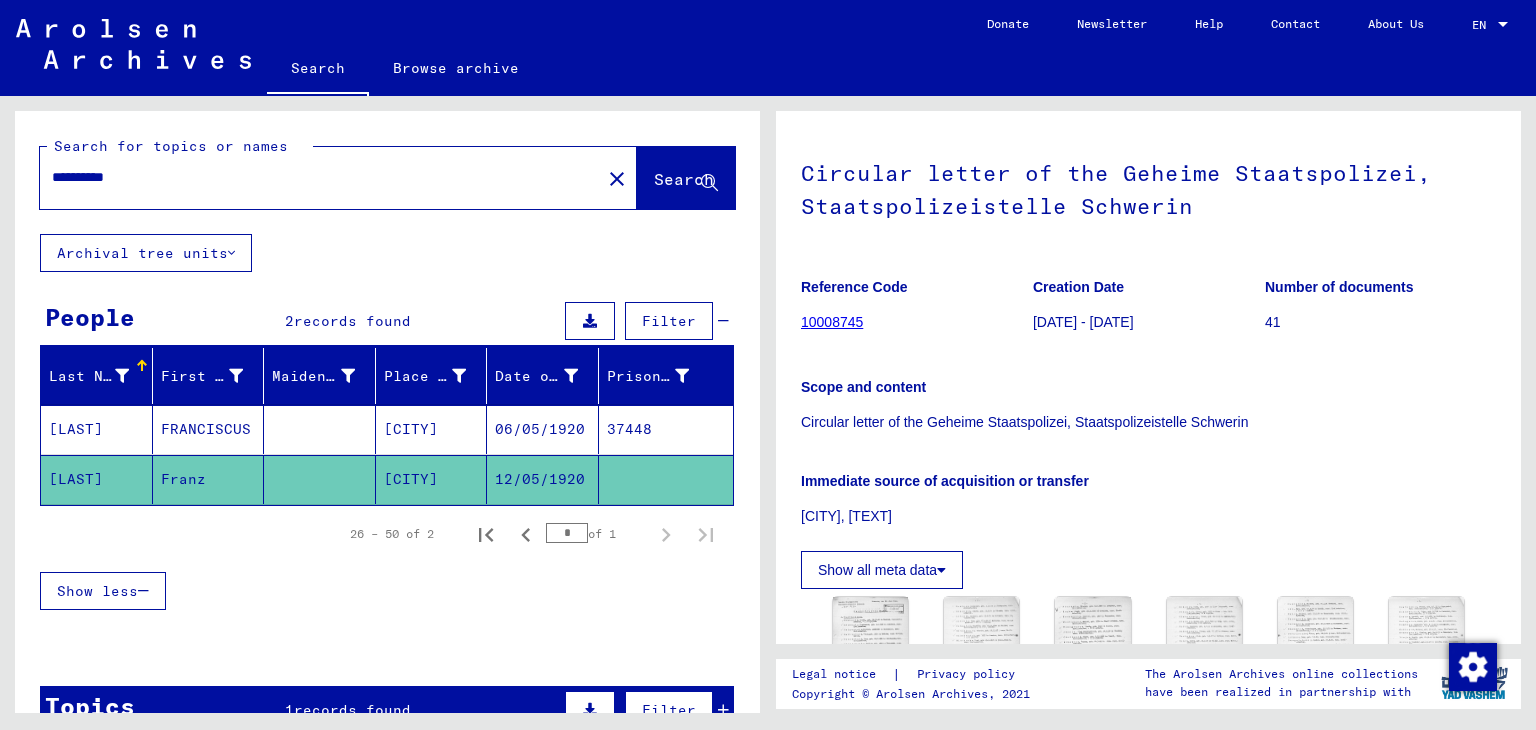 scroll, scrollTop: 200, scrollLeft: 0, axis: vertical 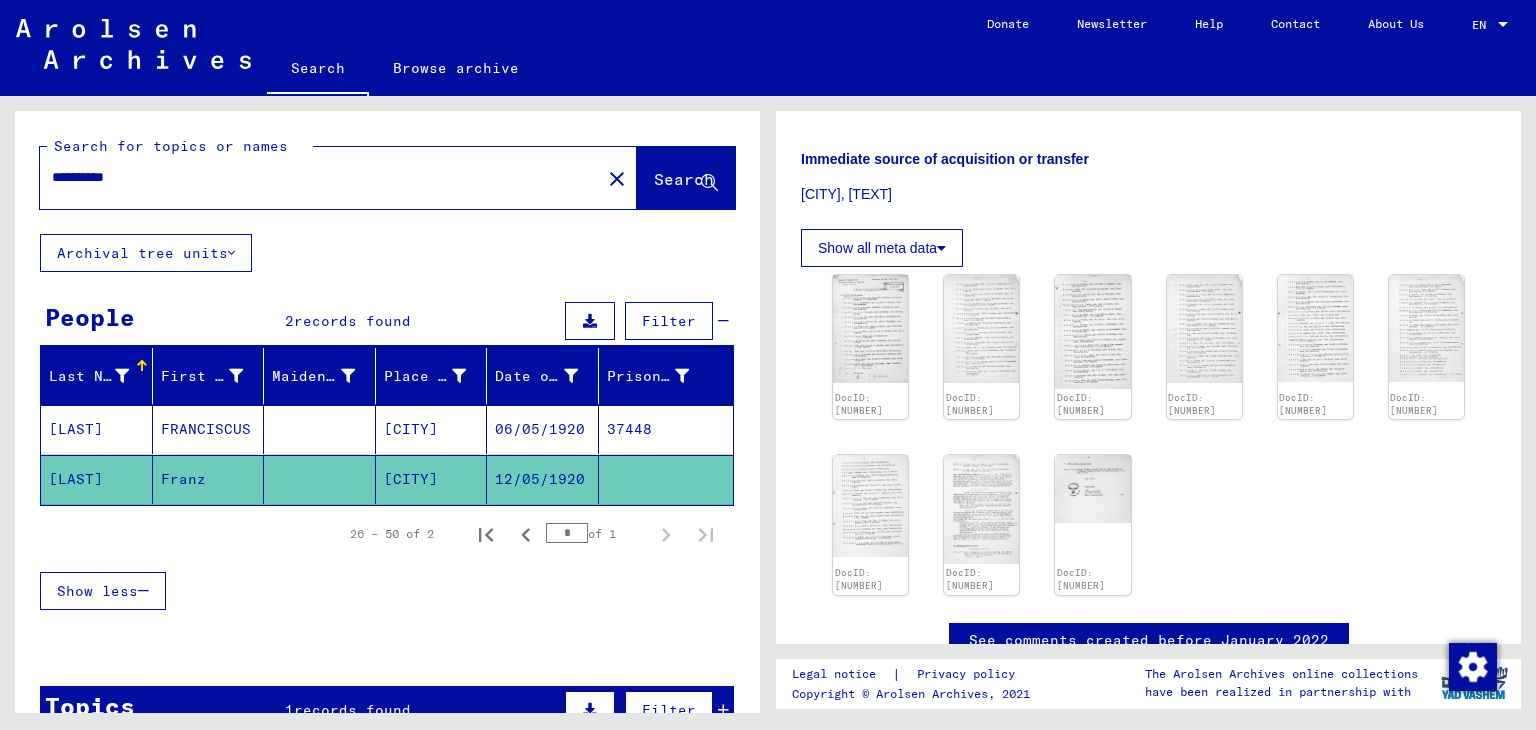 click on "FRANCISCUS" at bounding box center (209, 479) 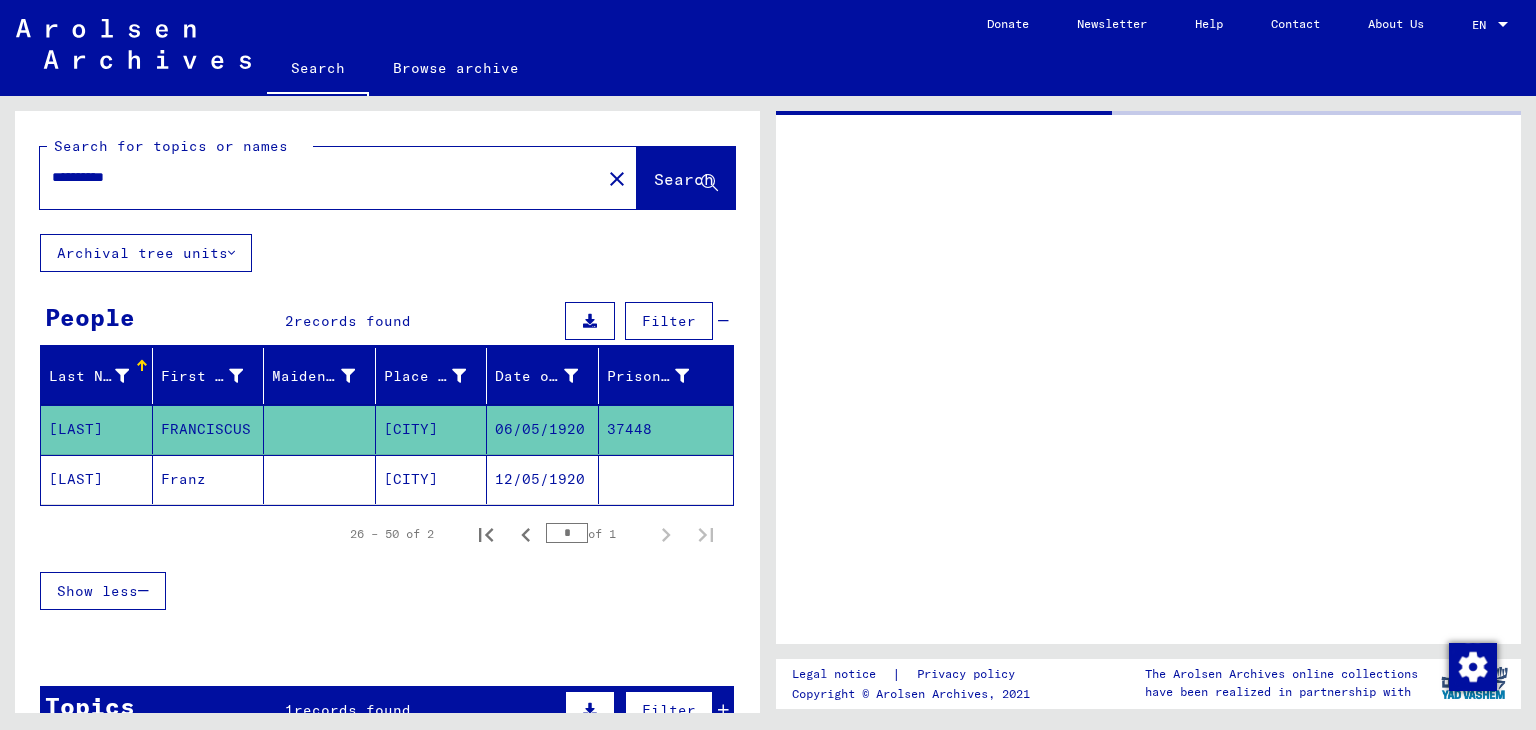 scroll, scrollTop: 0, scrollLeft: 0, axis: both 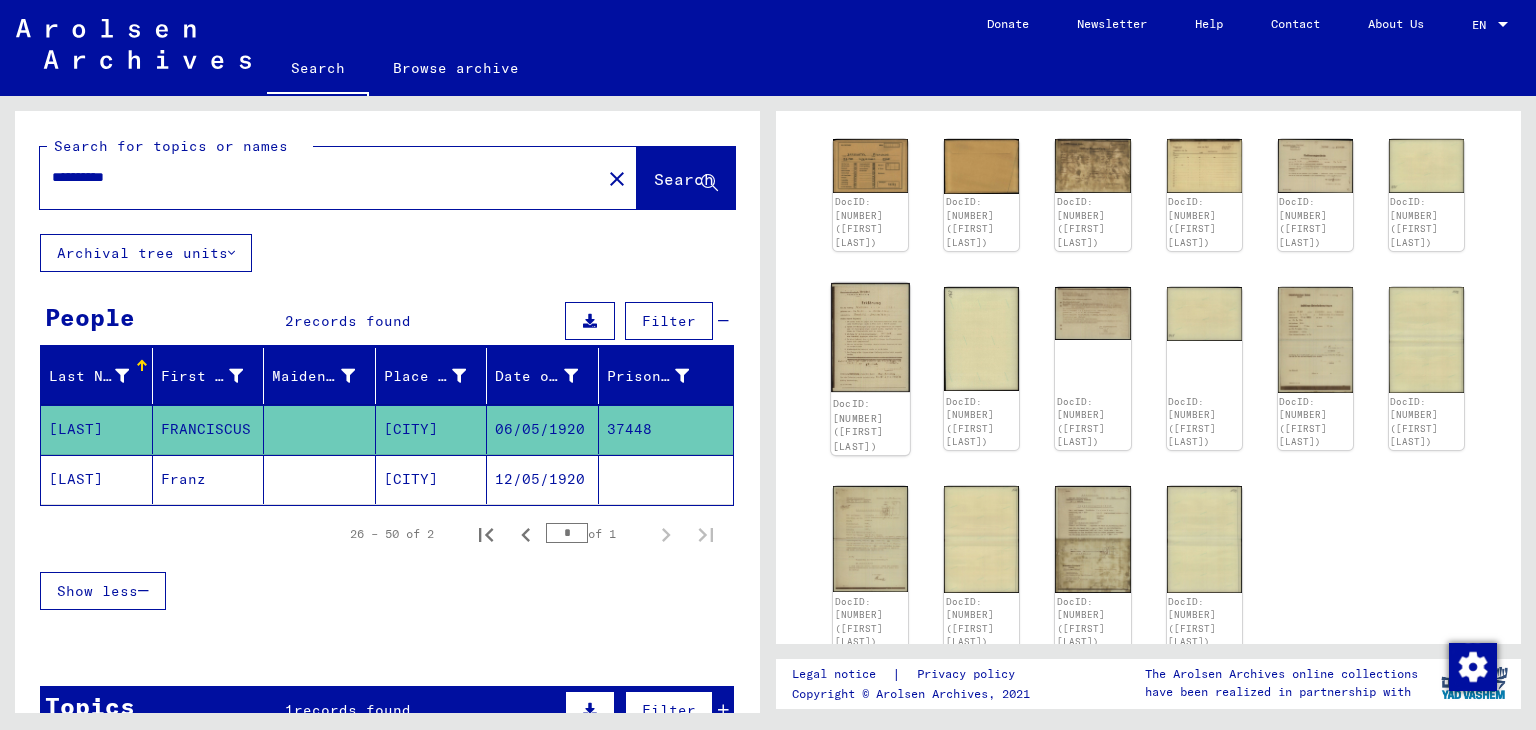 click 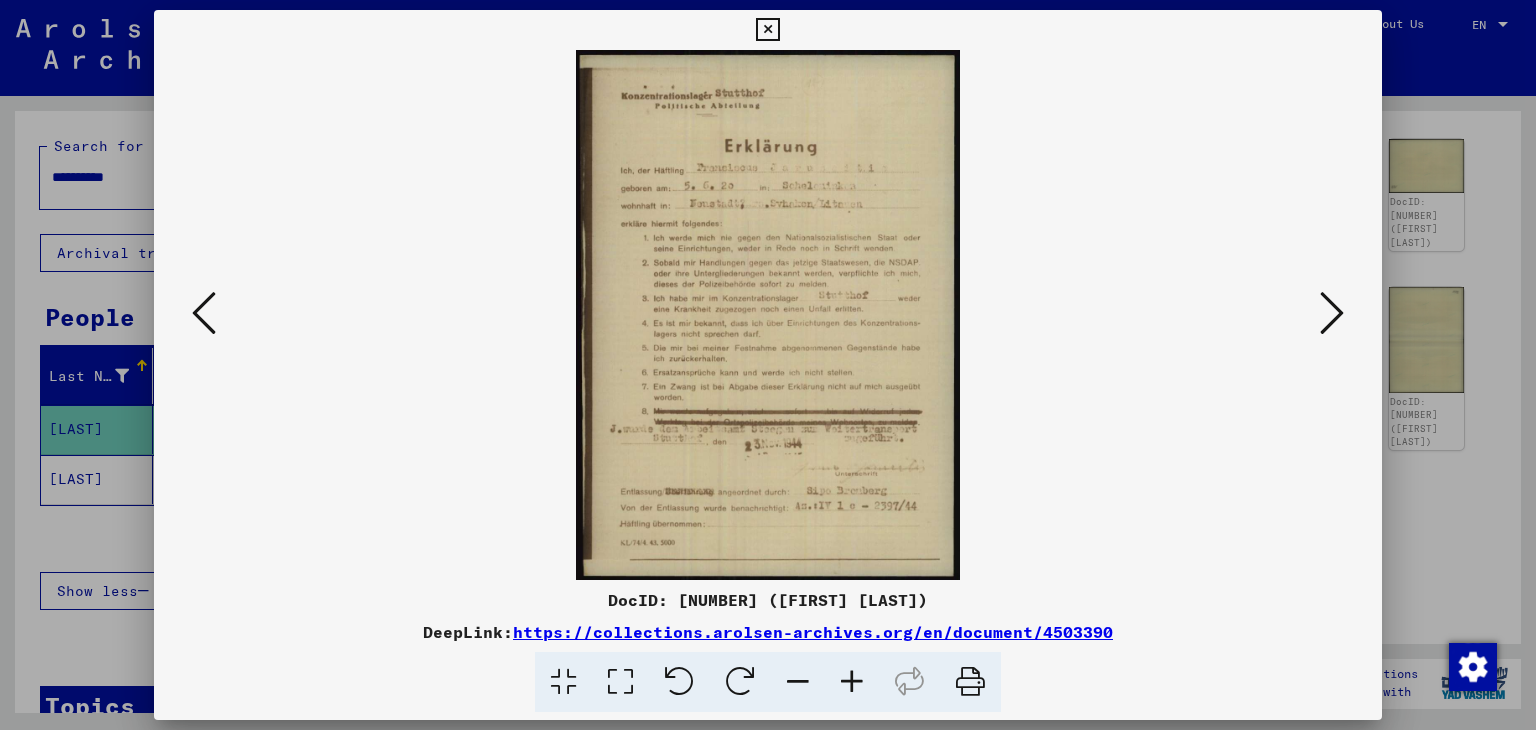click at bounding box center [1332, 313] 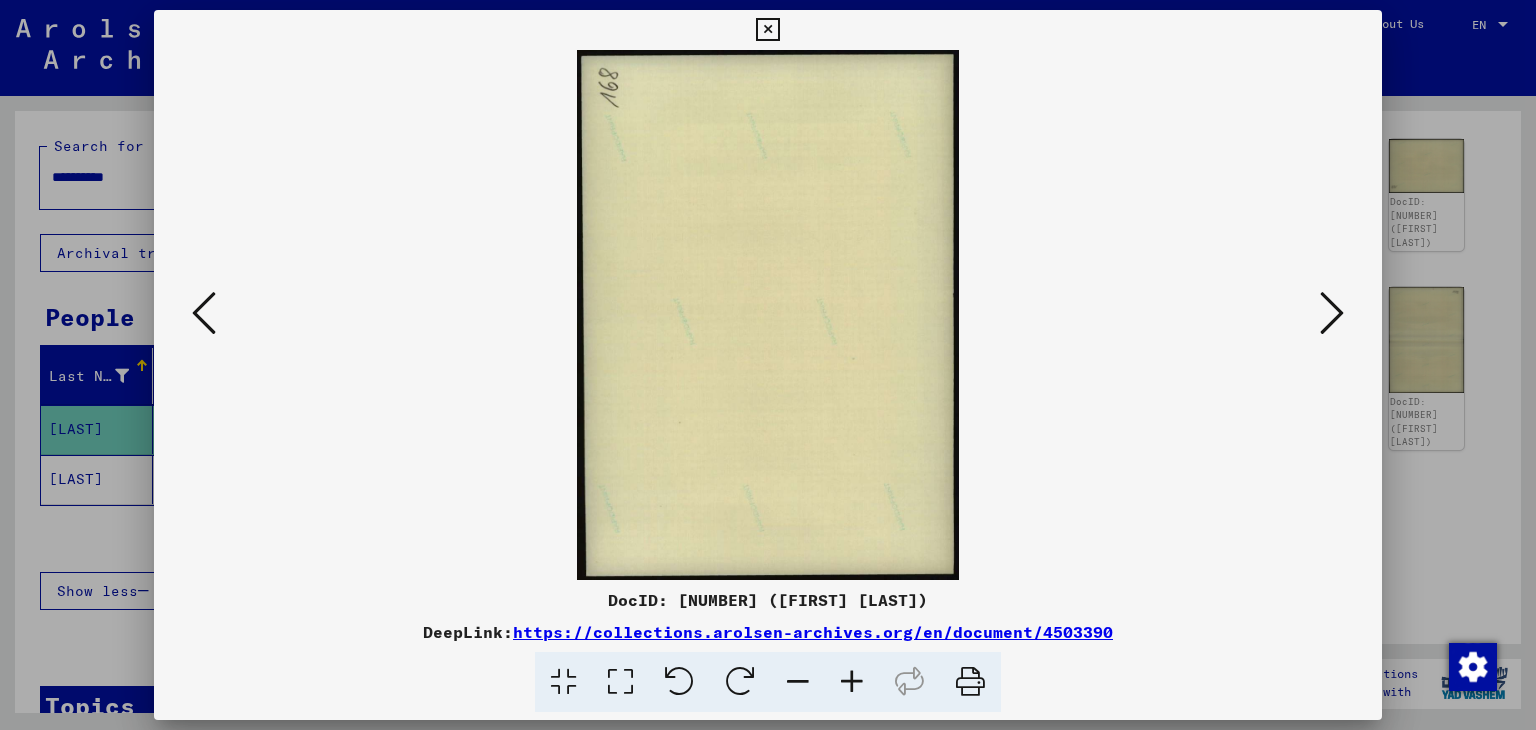 click at bounding box center [1332, 313] 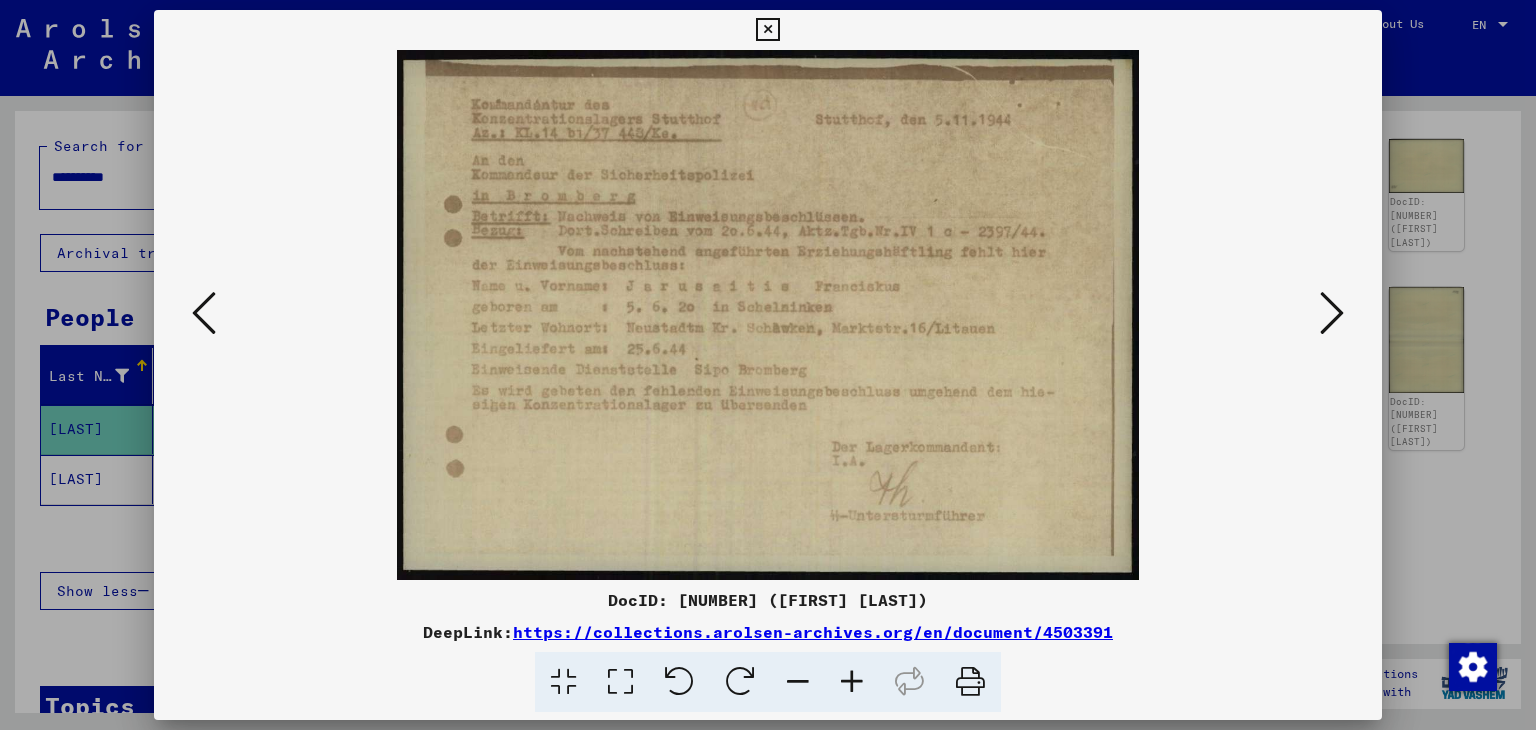 click at bounding box center (1332, 313) 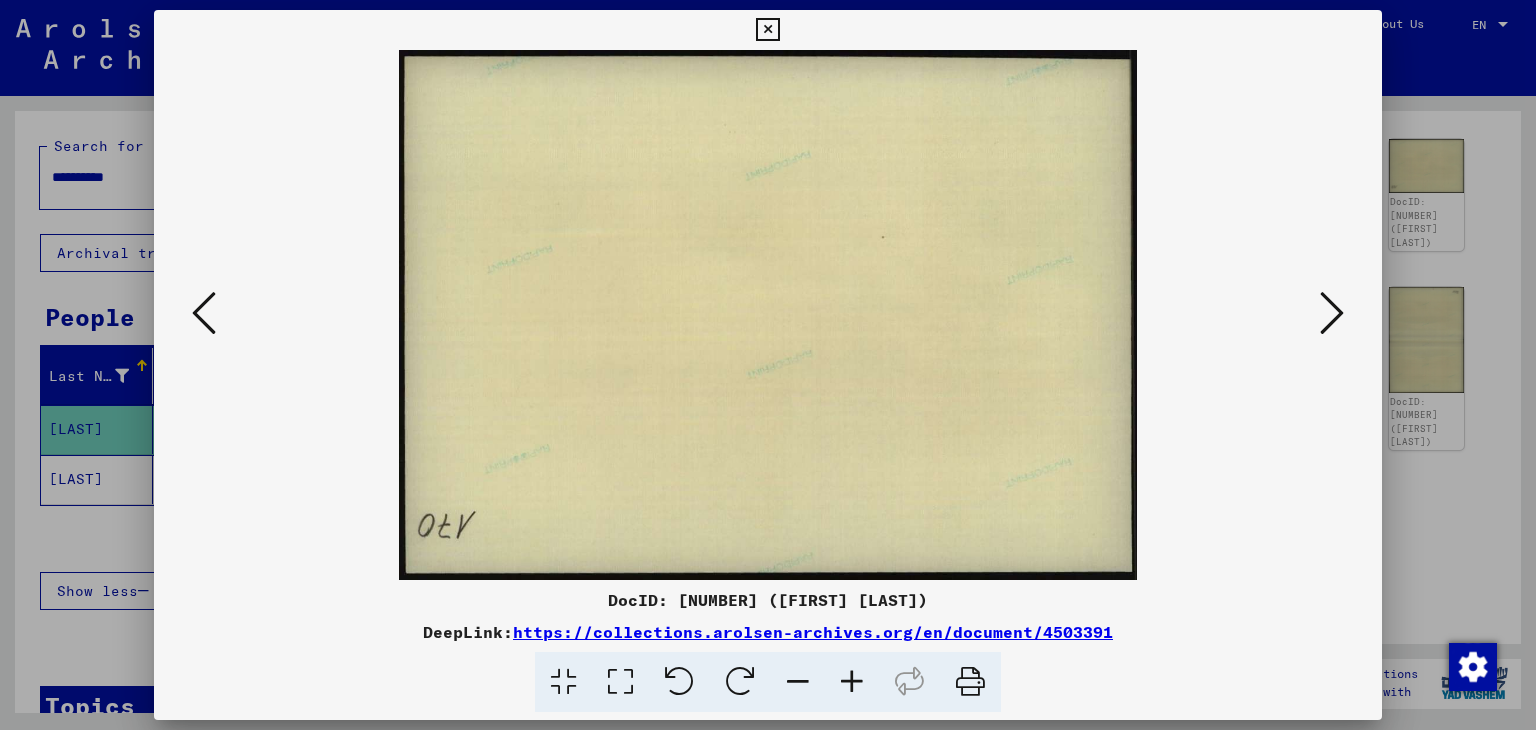 click at bounding box center [1332, 313] 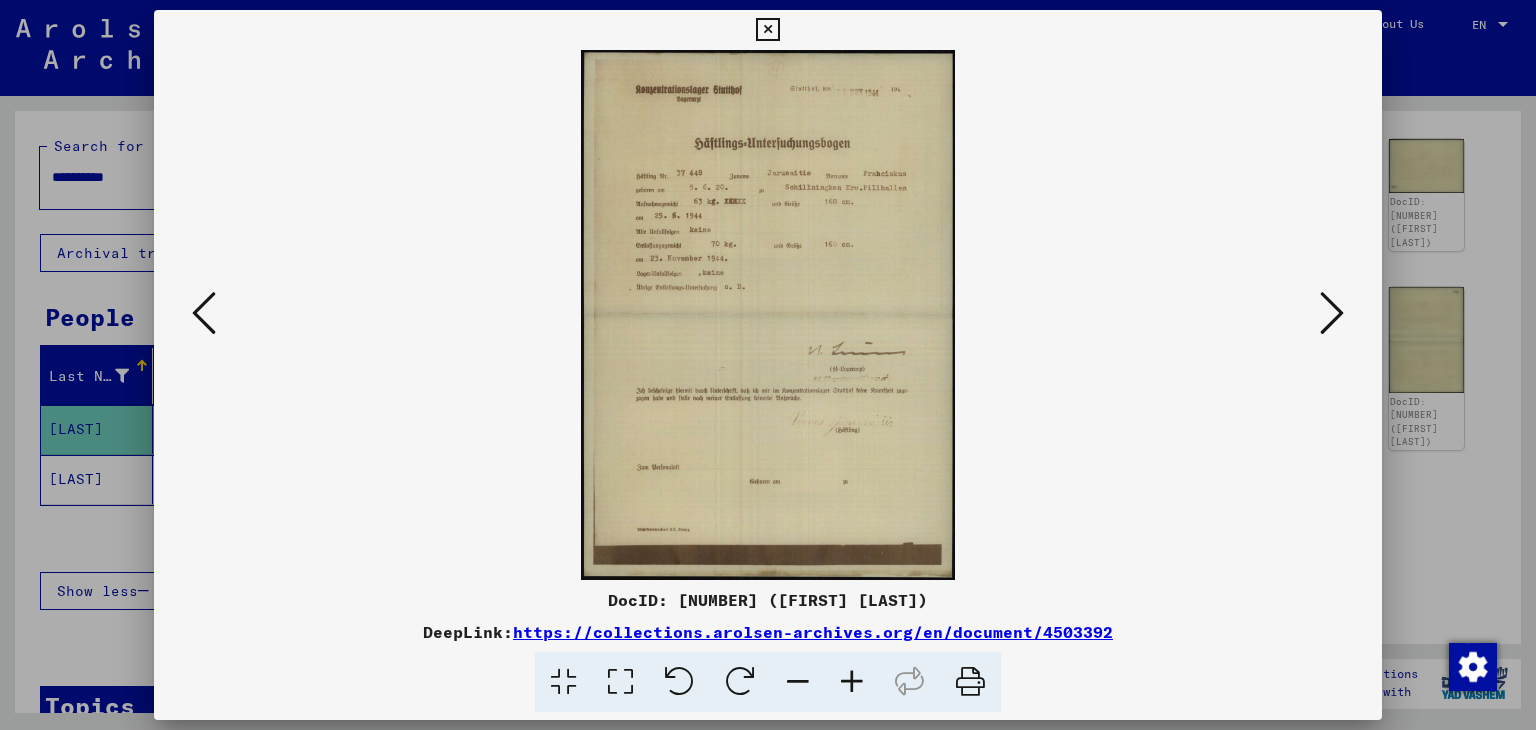 click at bounding box center (1332, 313) 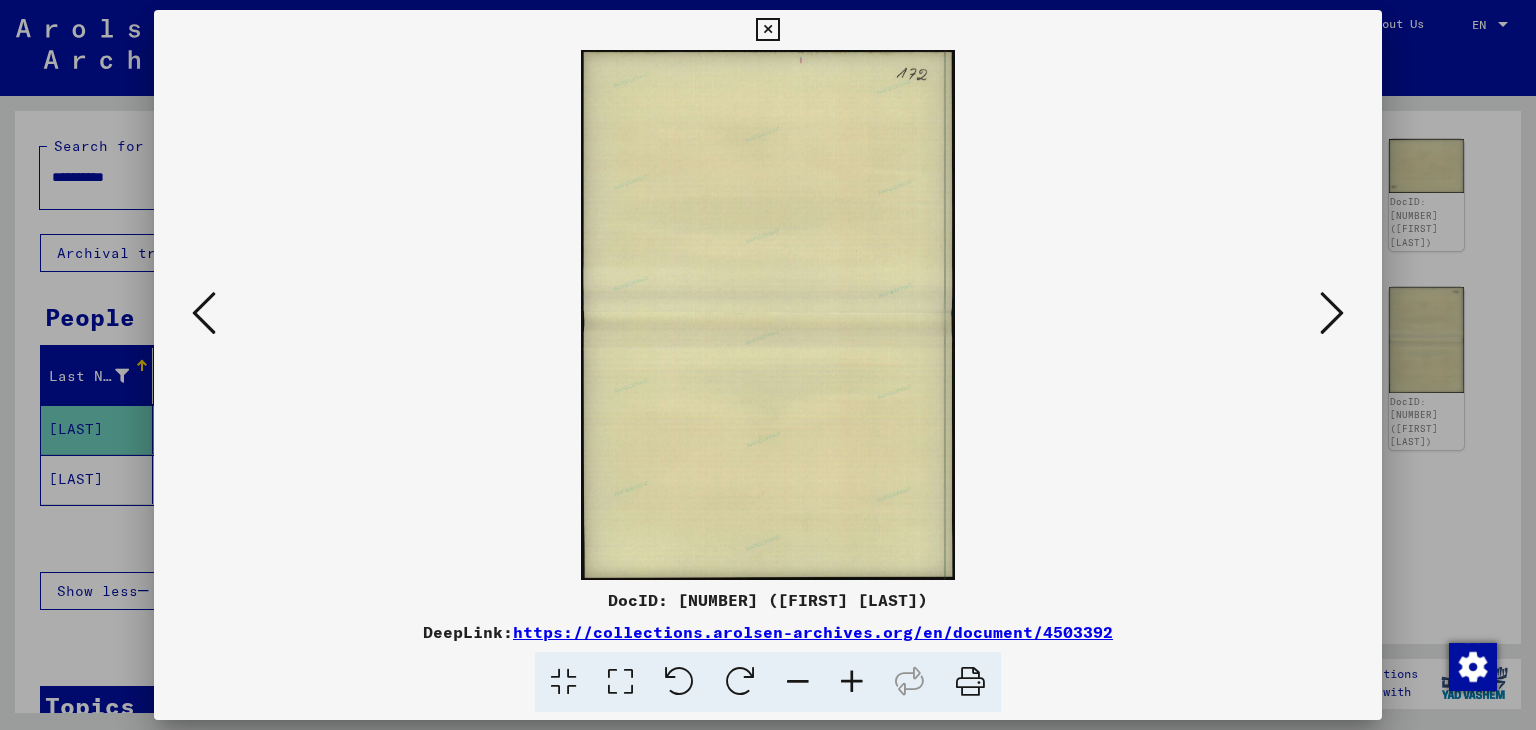 click at bounding box center (1332, 313) 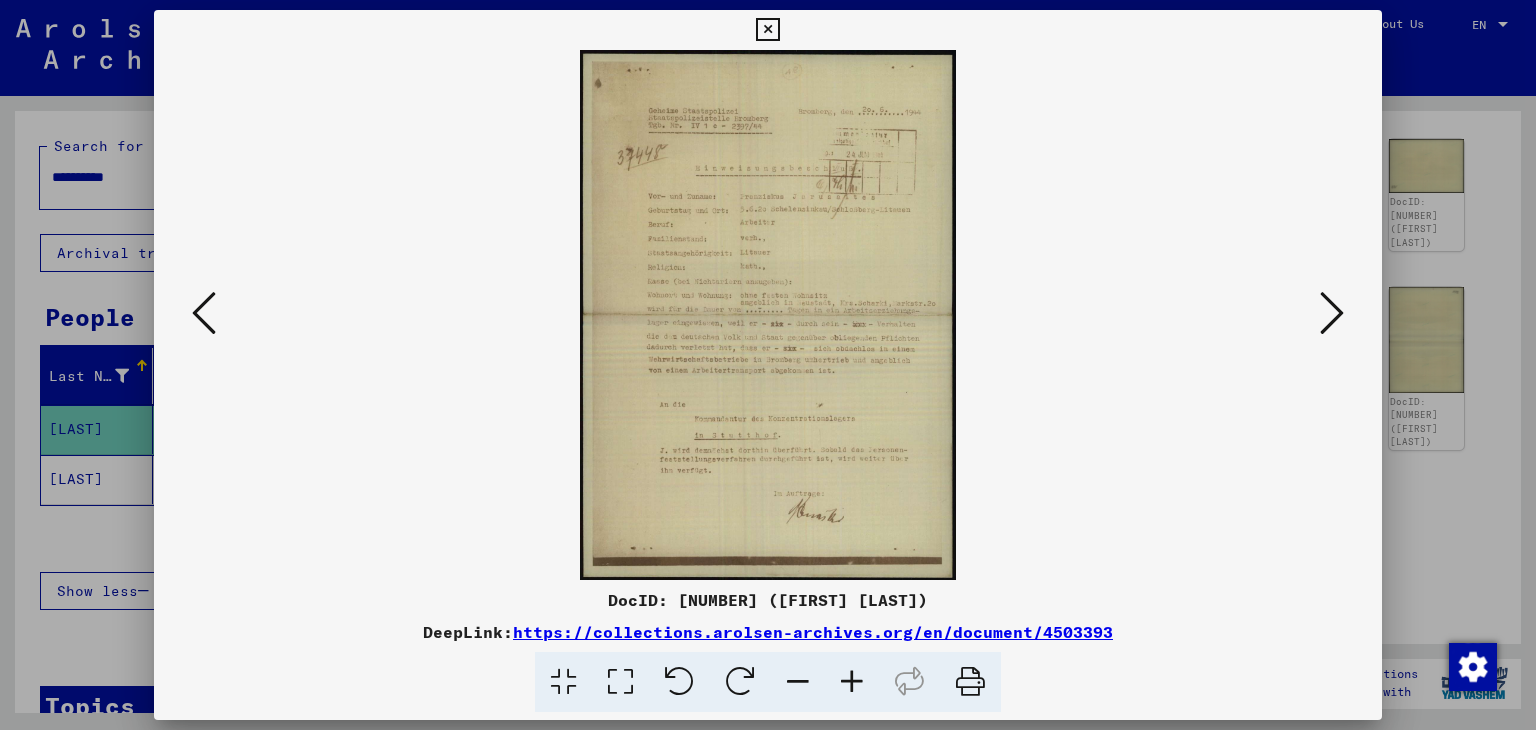 click at bounding box center [1332, 313] 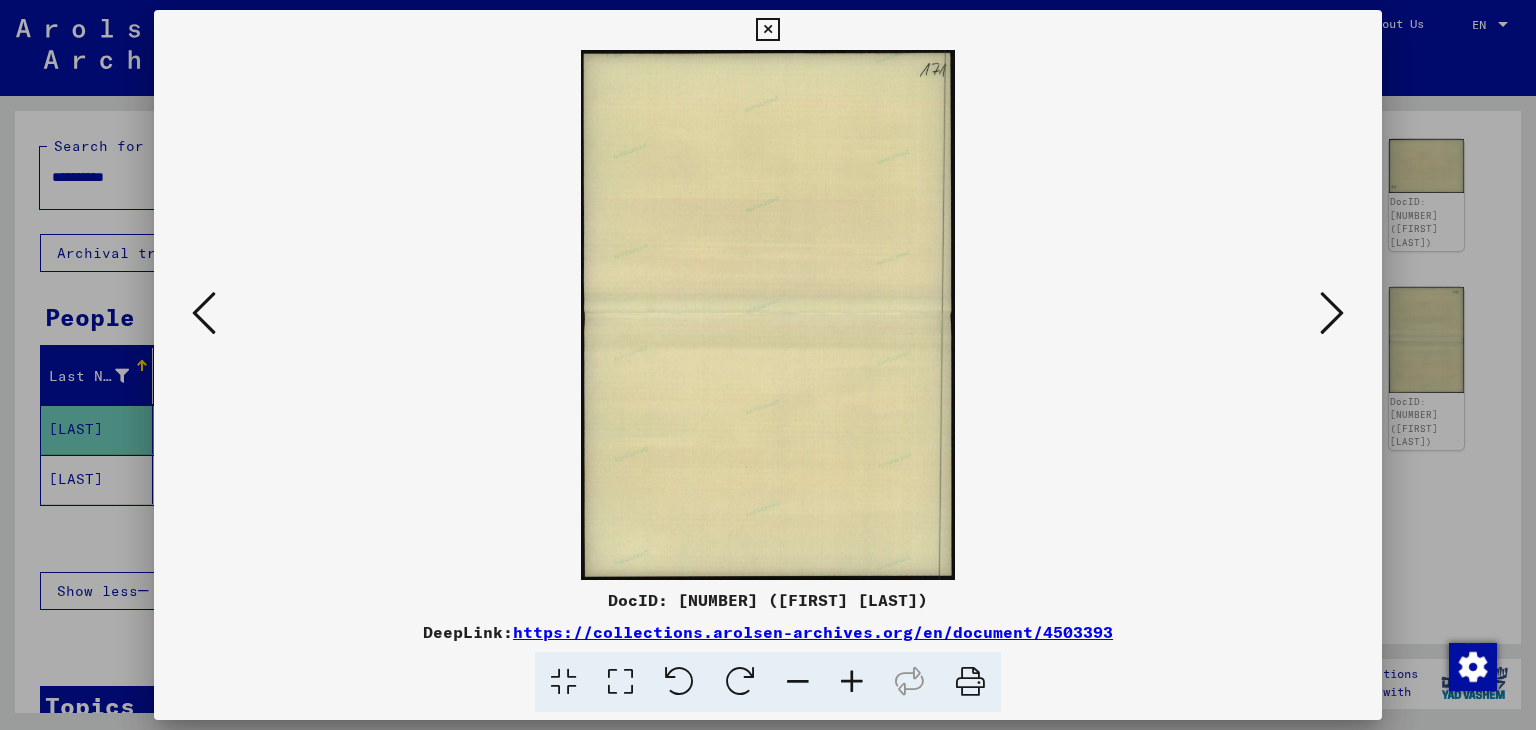 click at bounding box center [1332, 313] 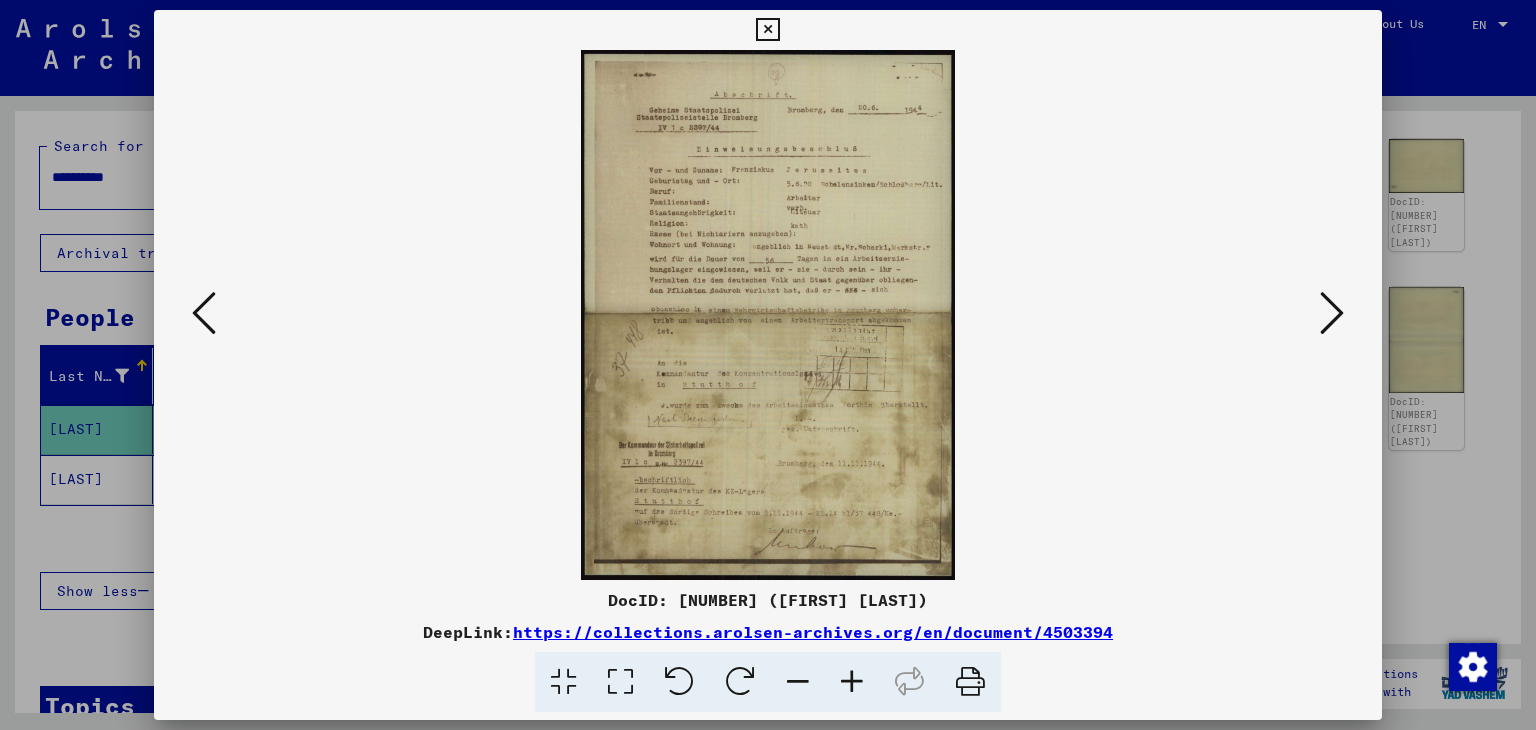 click at bounding box center (1332, 313) 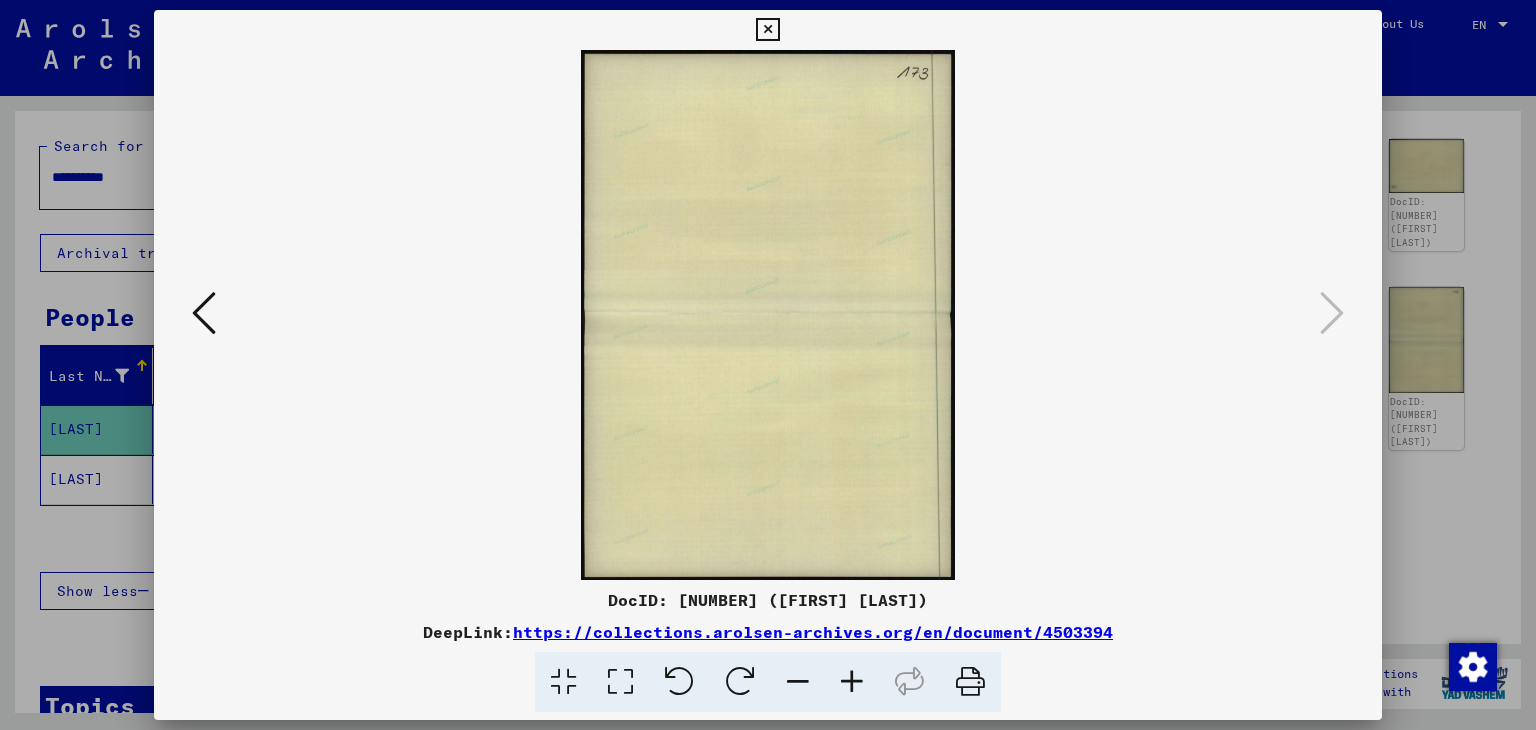 click at bounding box center [767, 30] 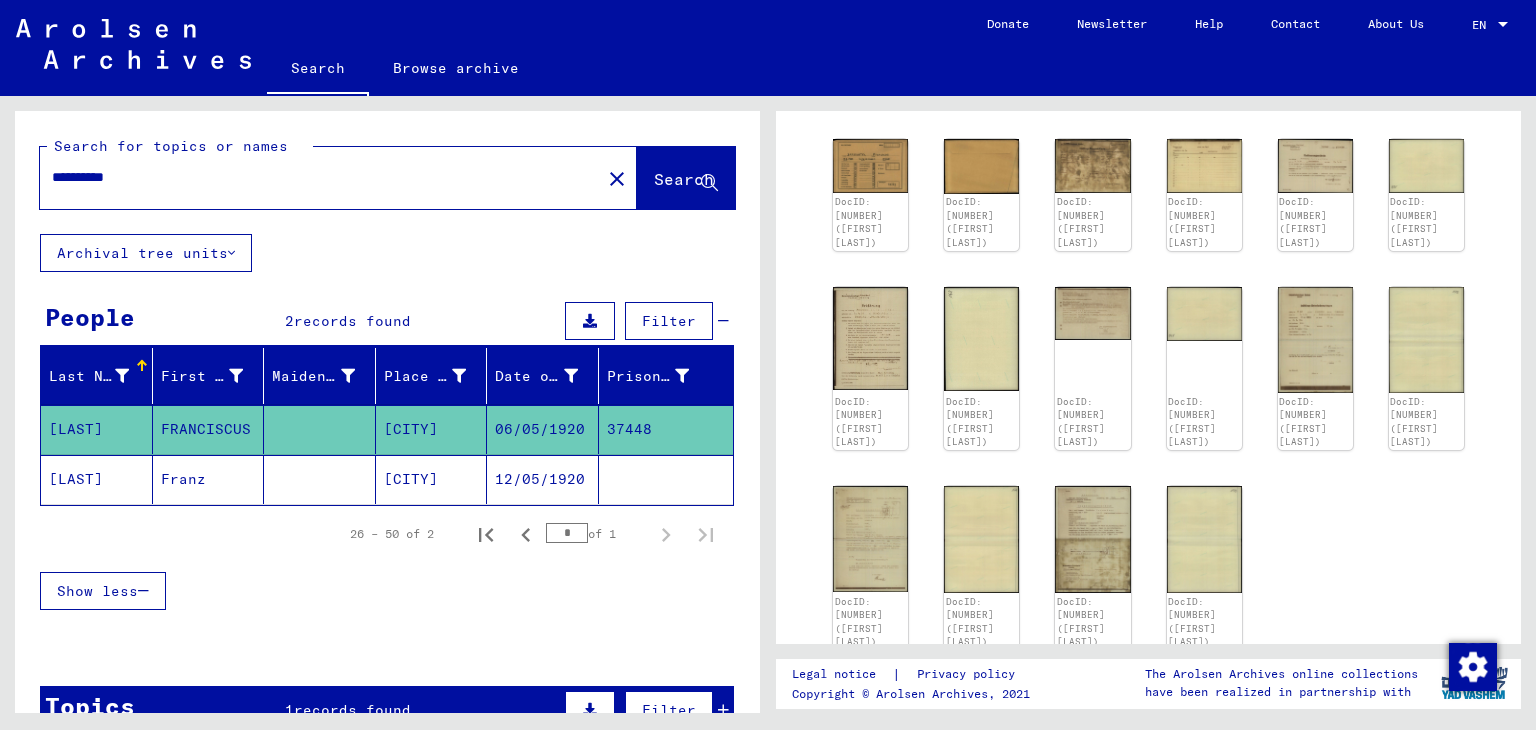 drag, startPoint x: 140, startPoint y: 181, endPoint x: 13, endPoint y: 215, distance: 131.47243 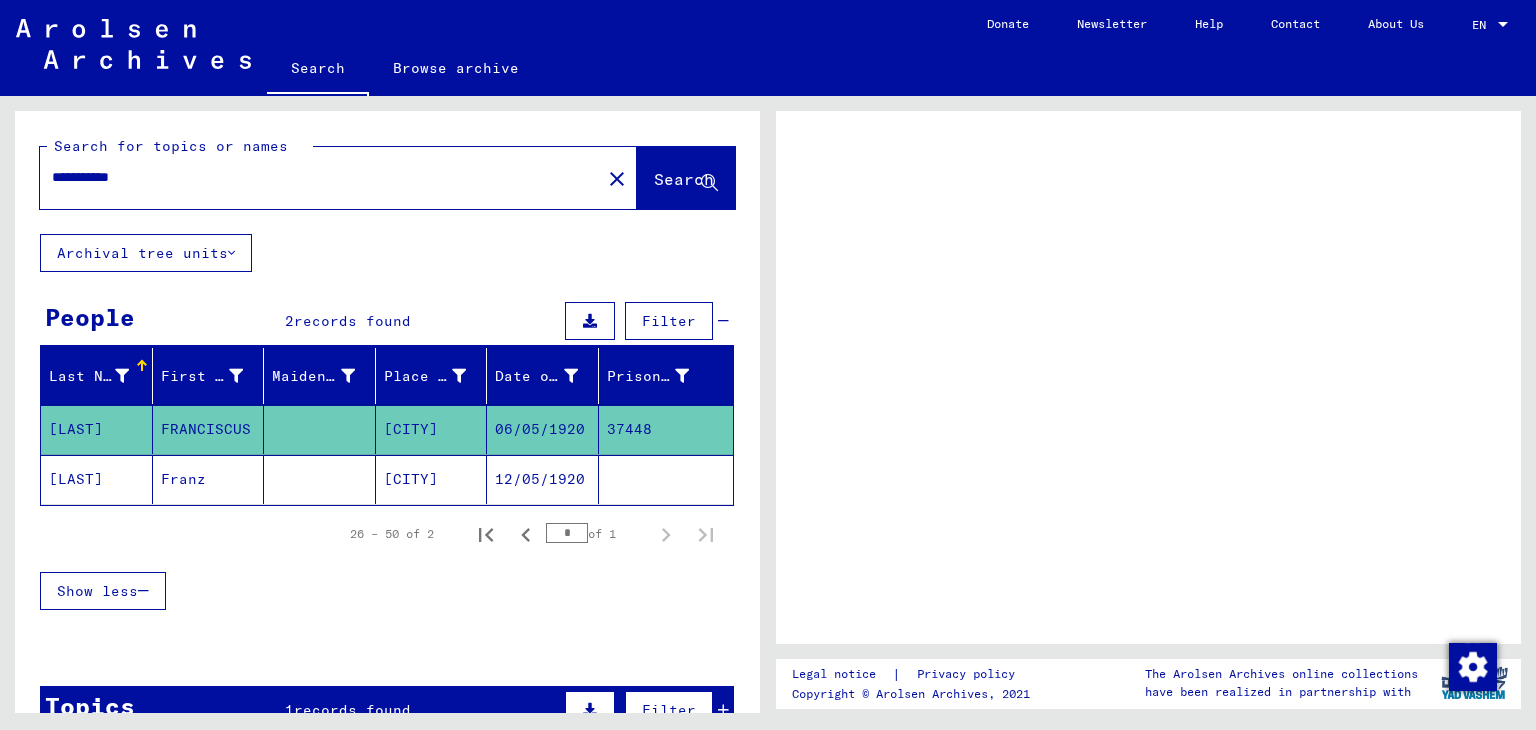 scroll, scrollTop: 0, scrollLeft: 0, axis: both 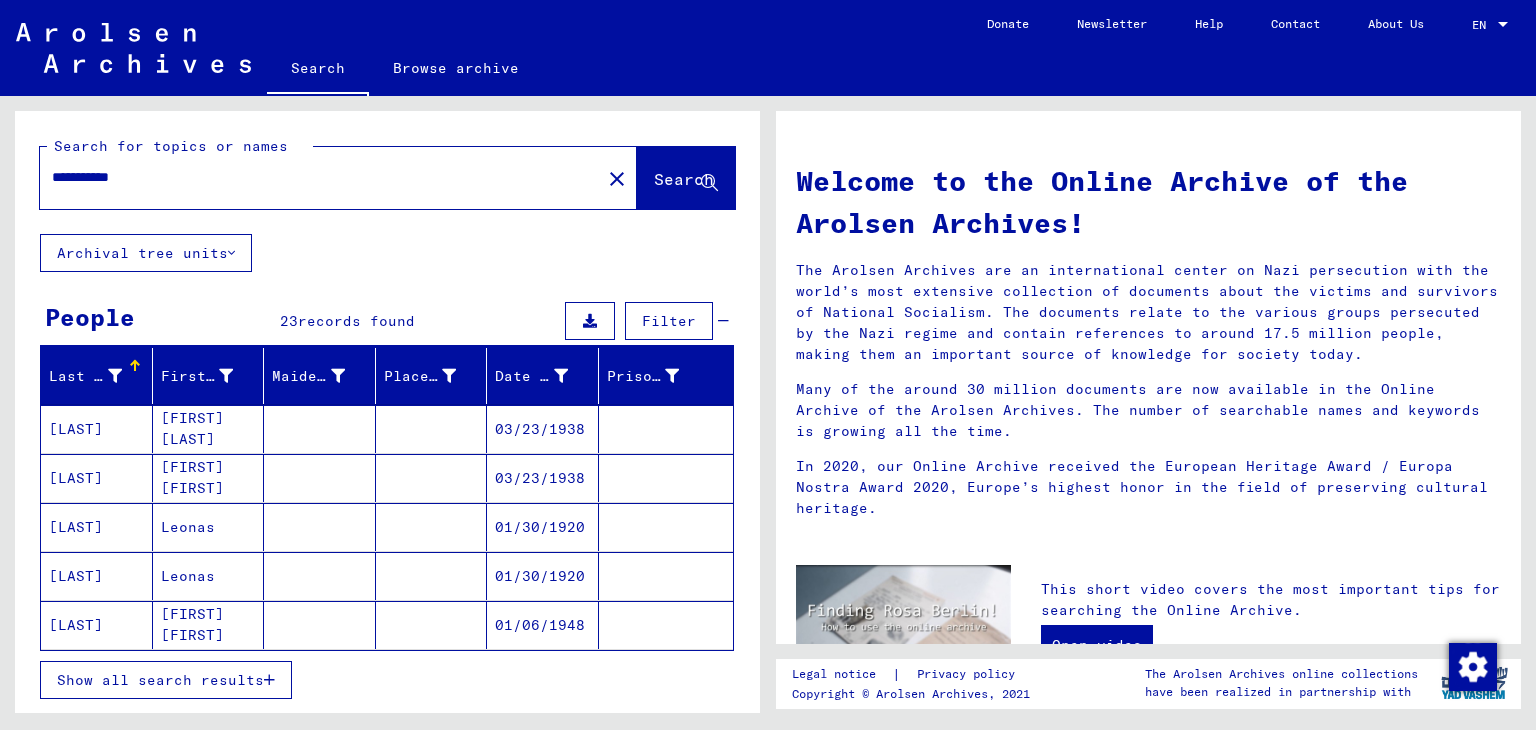 click on "**********" at bounding box center [314, 177] 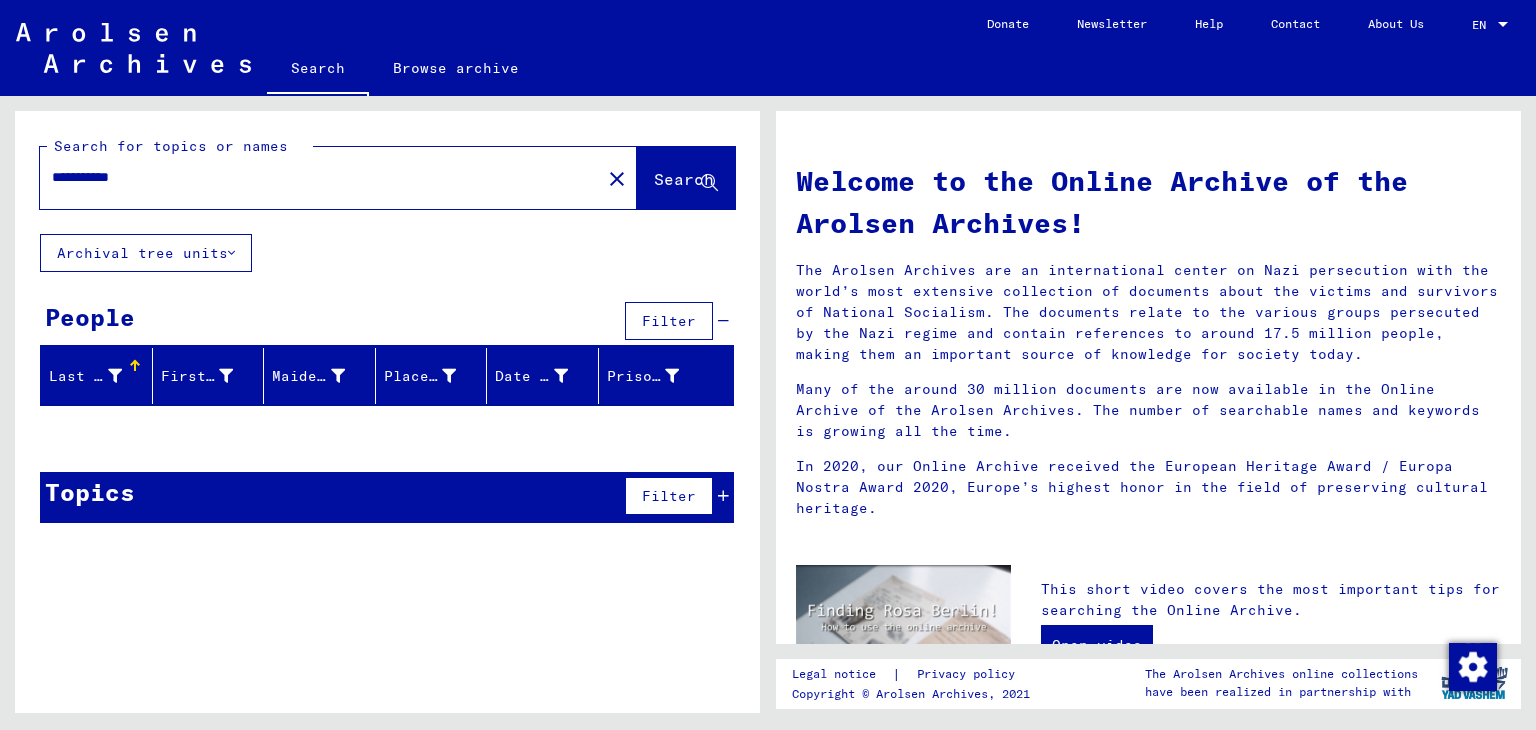 drag, startPoint x: 120, startPoint y: 176, endPoint x: 199, endPoint y: 190, distance: 80.23092 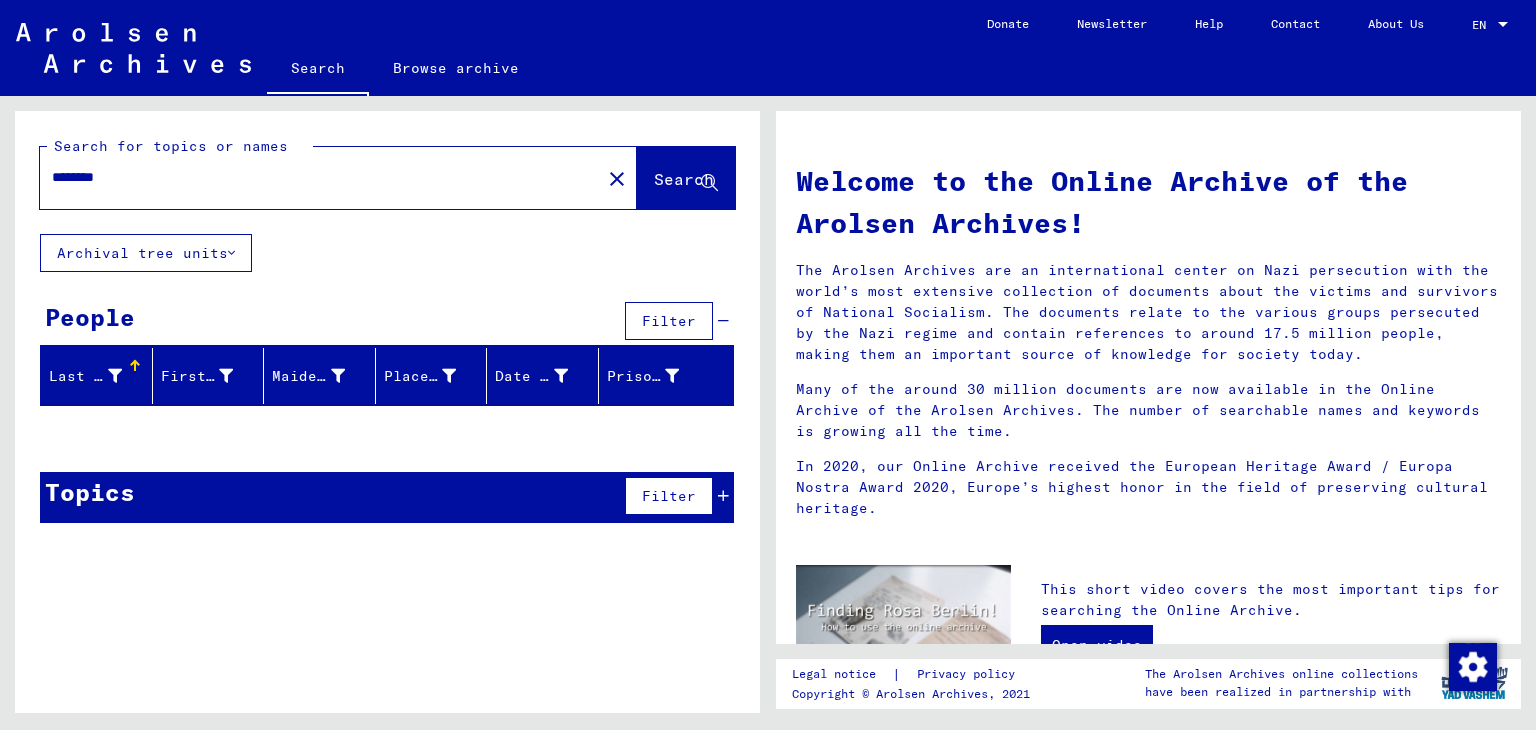 drag, startPoint x: 138, startPoint y: 180, endPoint x: 4, endPoint y: 197, distance: 135.07405 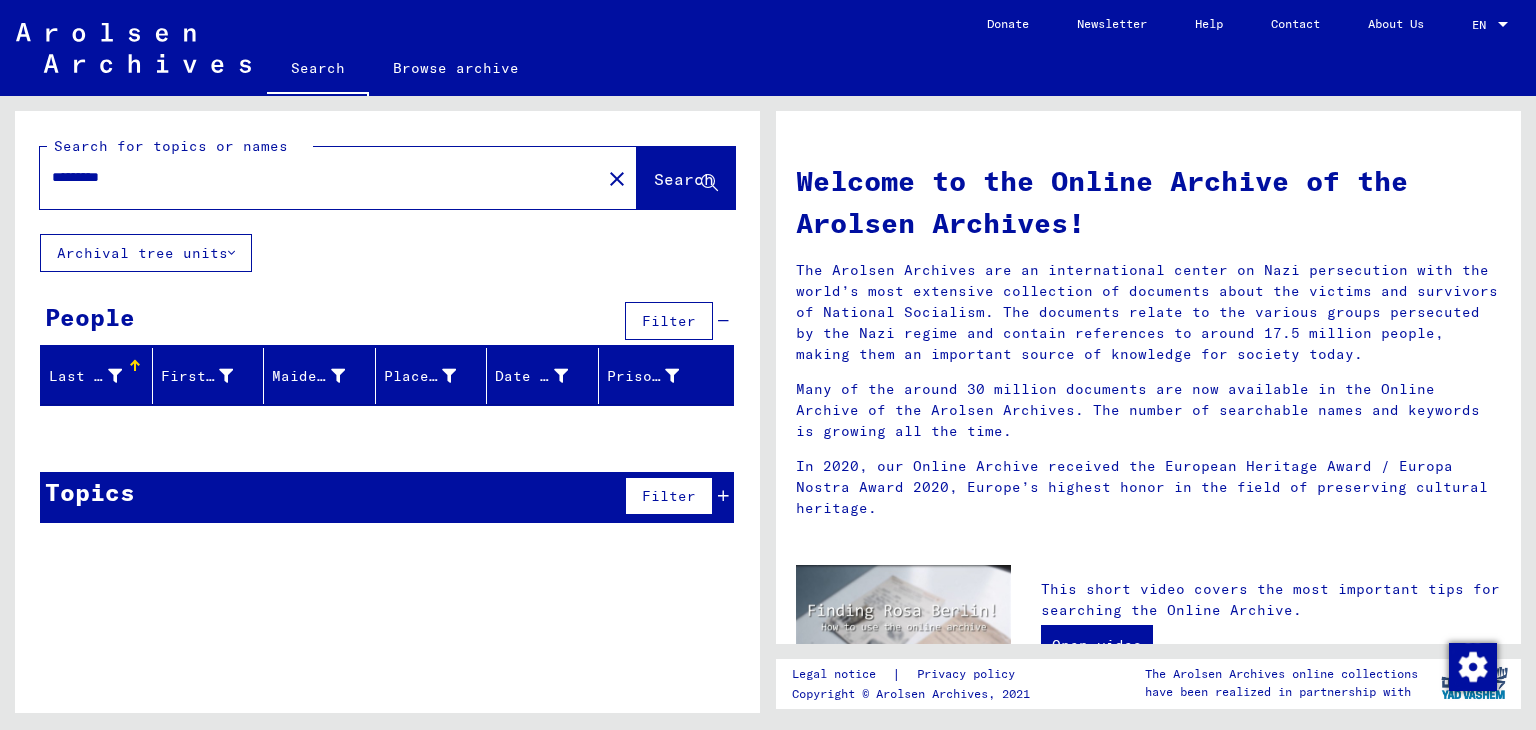 drag, startPoint x: 121, startPoint y: 178, endPoint x: 136, endPoint y: 205, distance: 30.88689 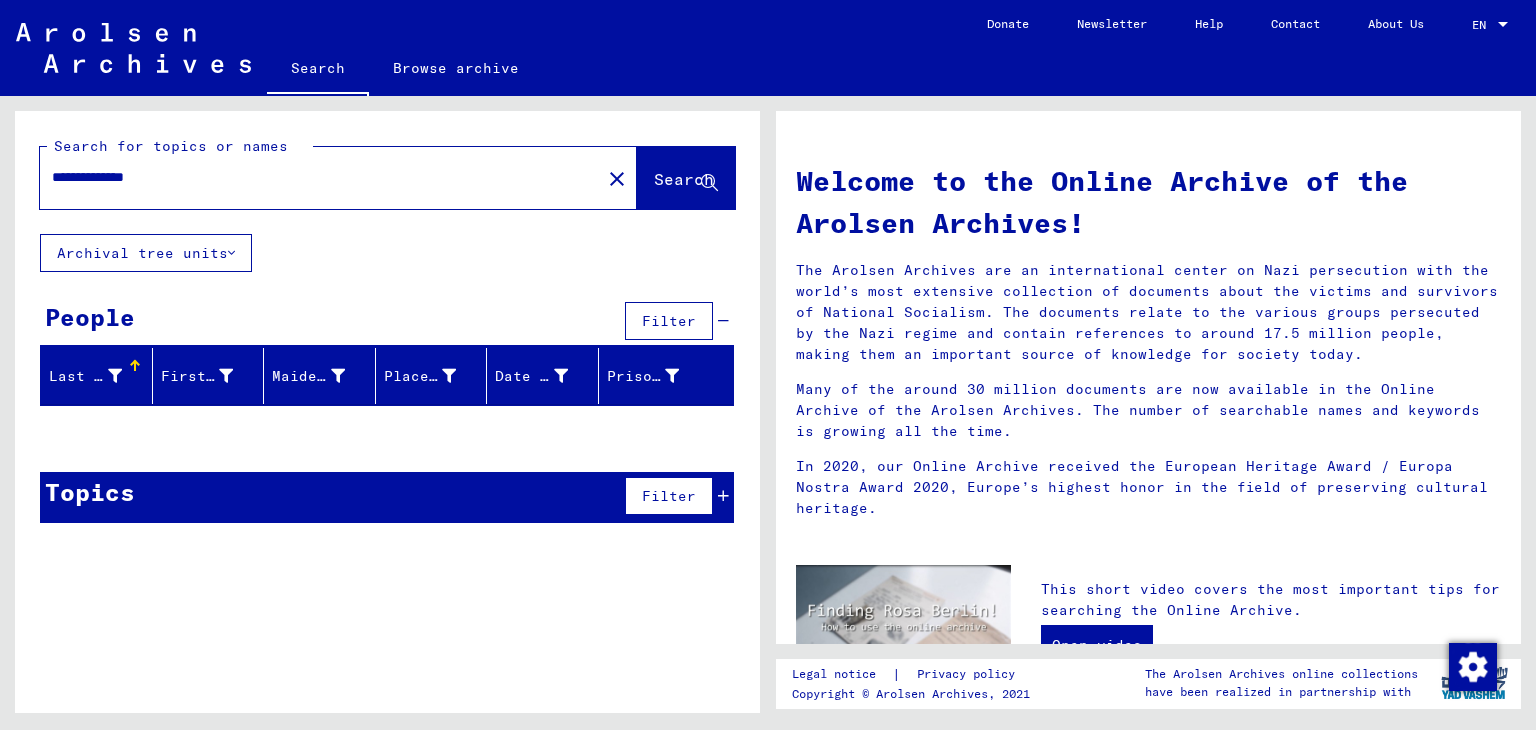 drag, startPoint x: 60, startPoint y: 175, endPoint x: 249, endPoint y: 197, distance: 190.27611 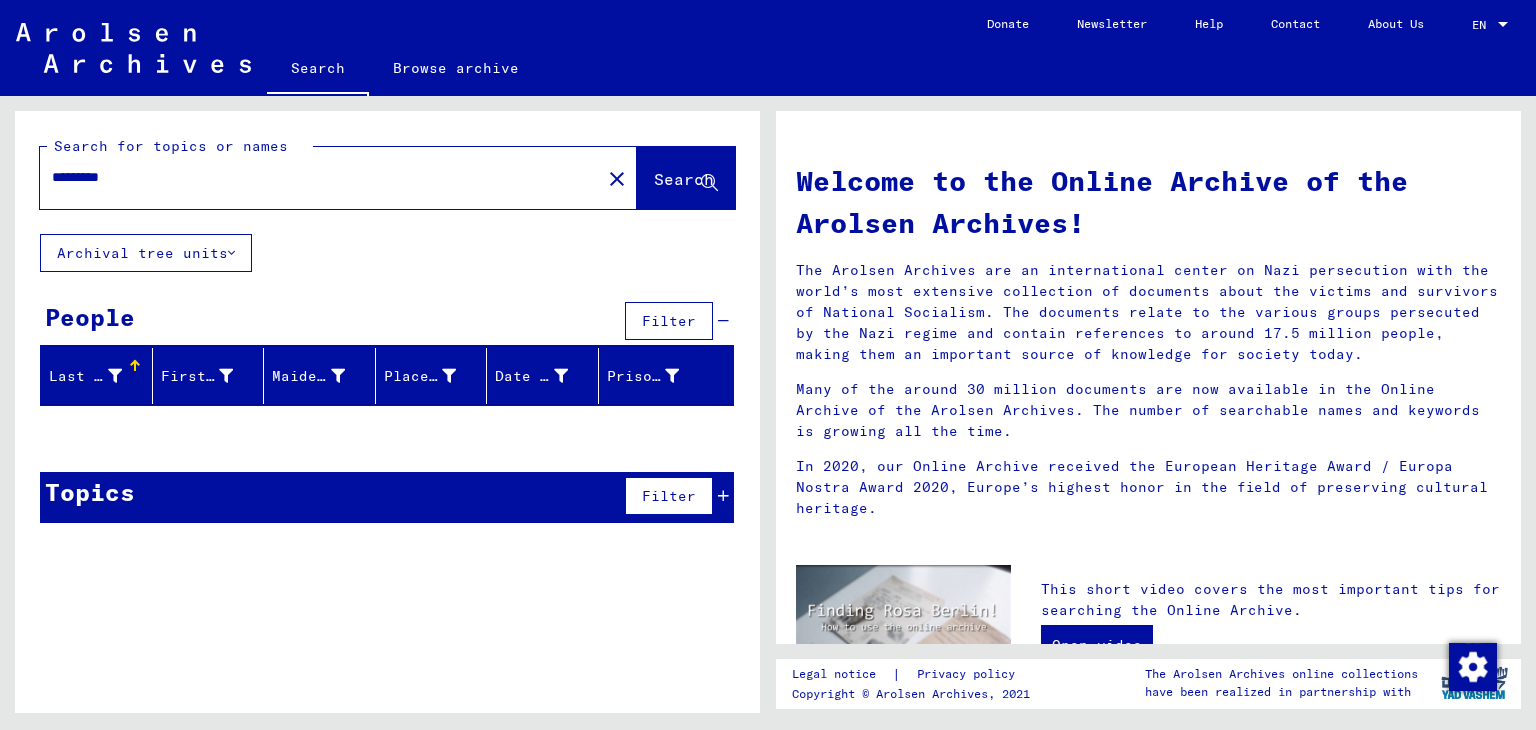 click on "*********" at bounding box center (314, 177) 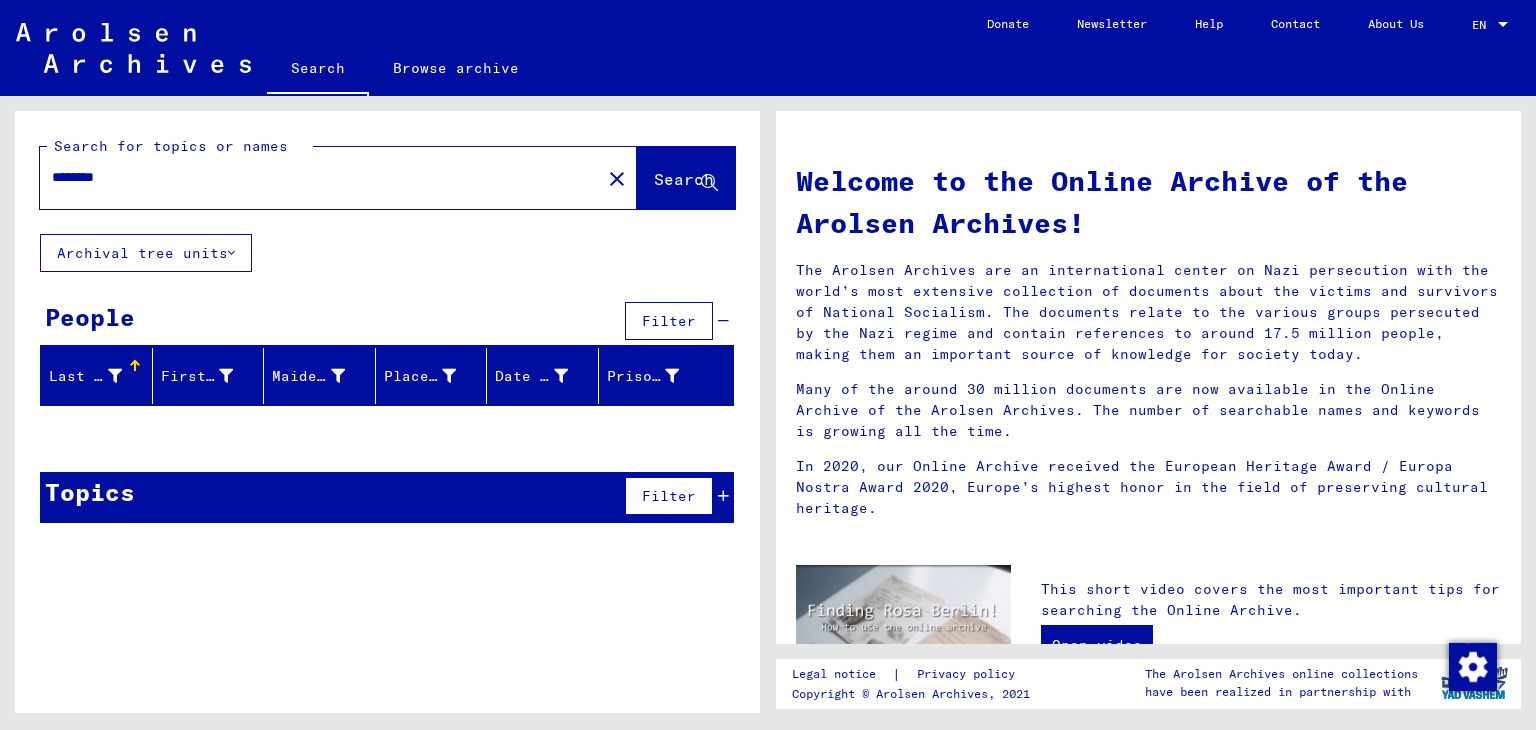 click on "********" at bounding box center [314, 177] 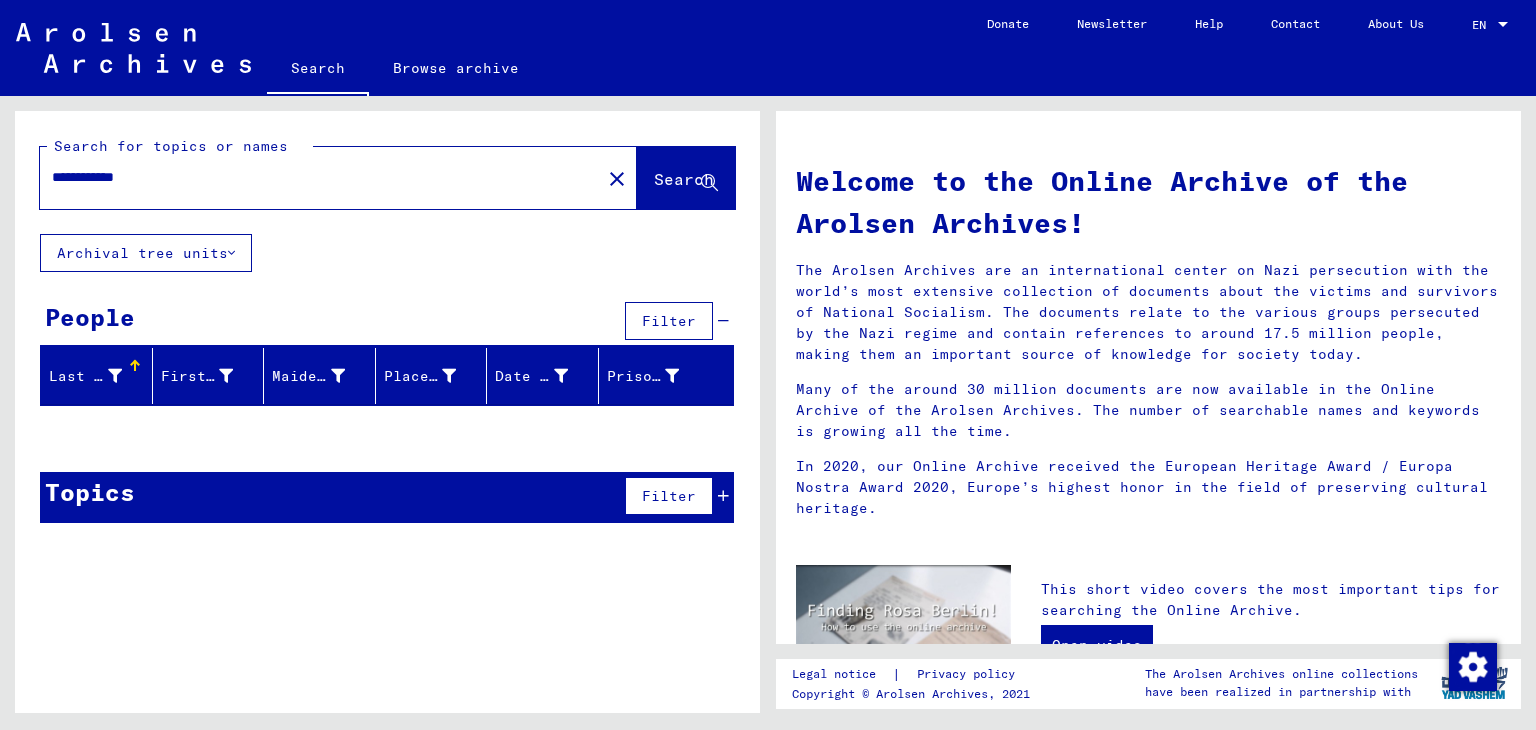 type on "**********" 